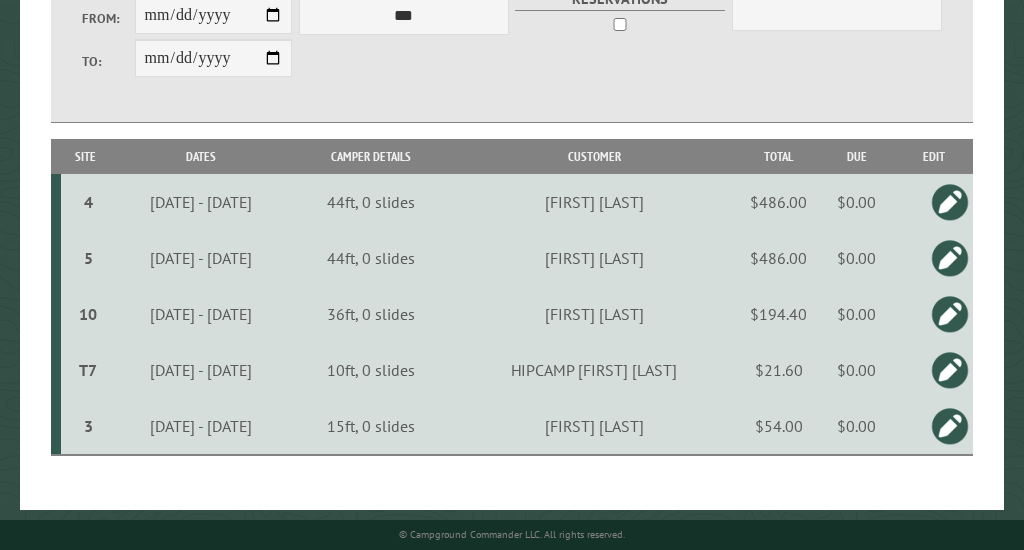 scroll, scrollTop: 436, scrollLeft: 0, axis: vertical 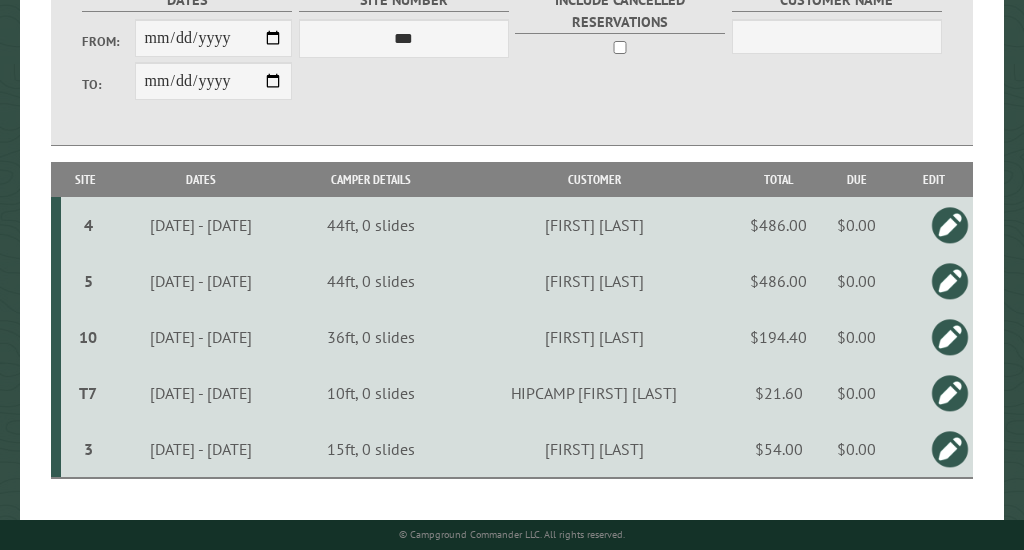 click on "**********" at bounding box center [214, 38] 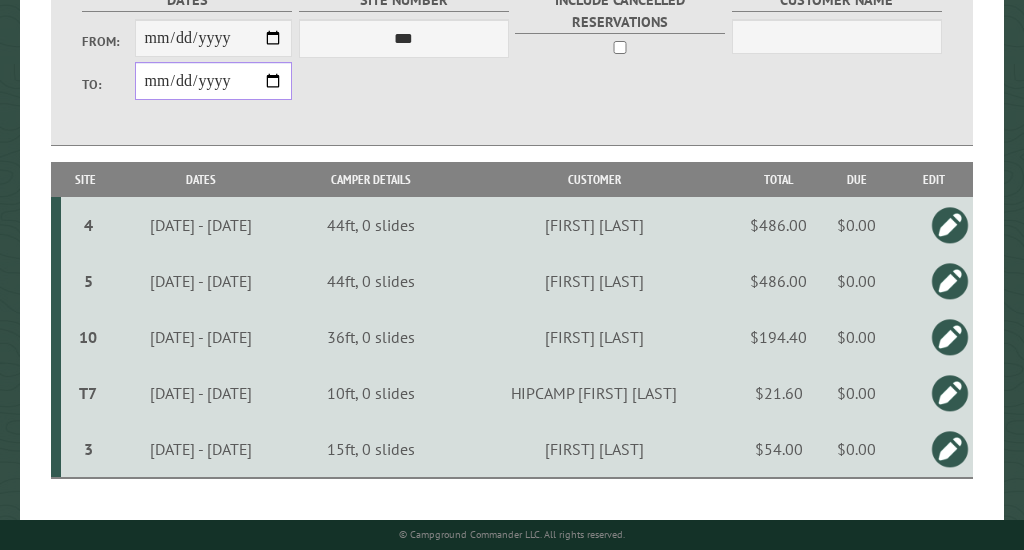 click on "**********" at bounding box center [214, 81] 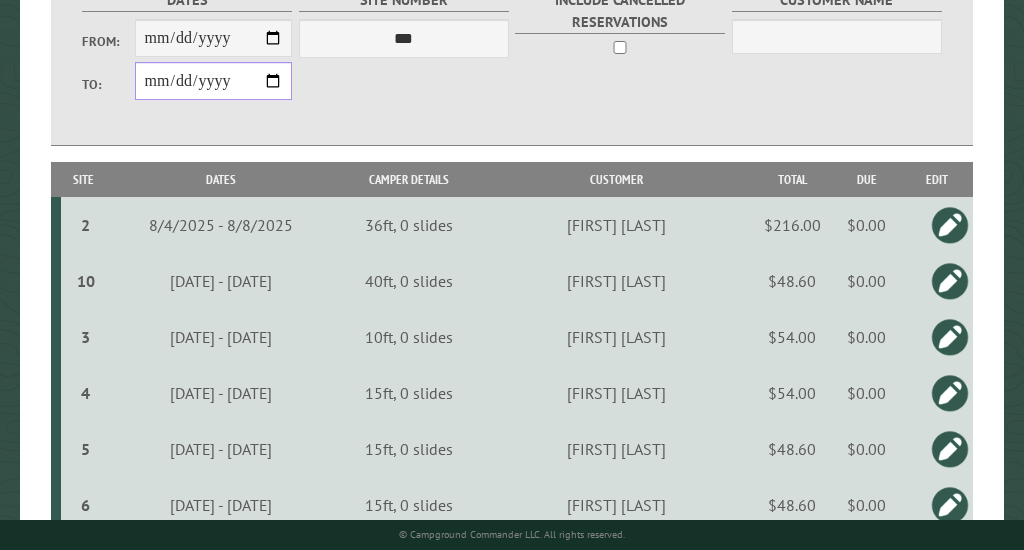 type on "**********" 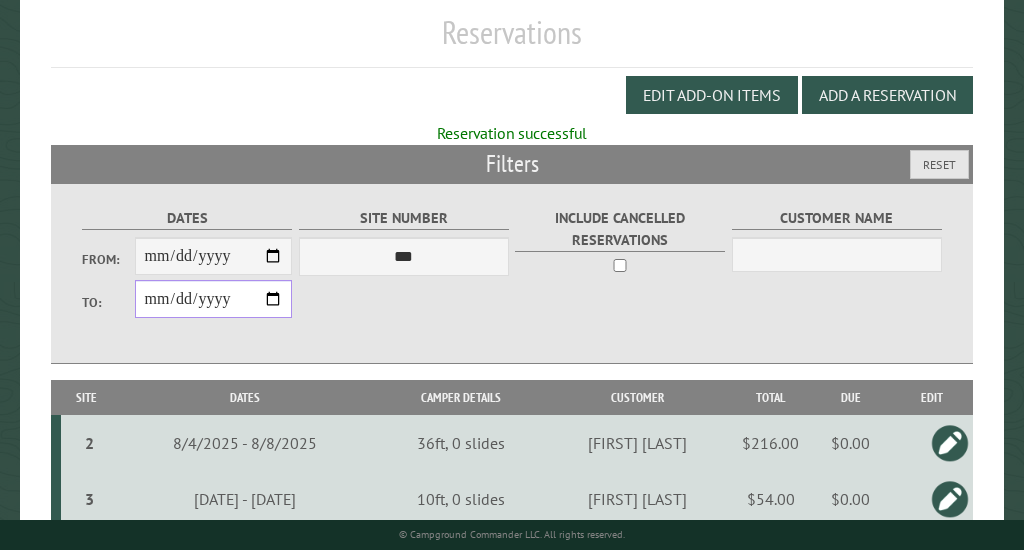 scroll, scrollTop: 213, scrollLeft: 0, axis: vertical 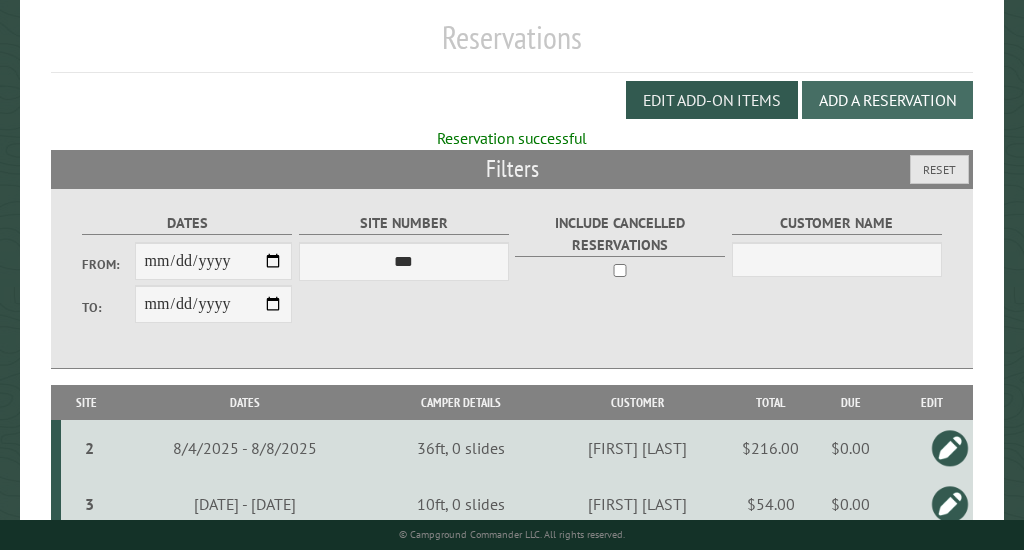 click on "Add a Reservation" at bounding box center (887, 100) 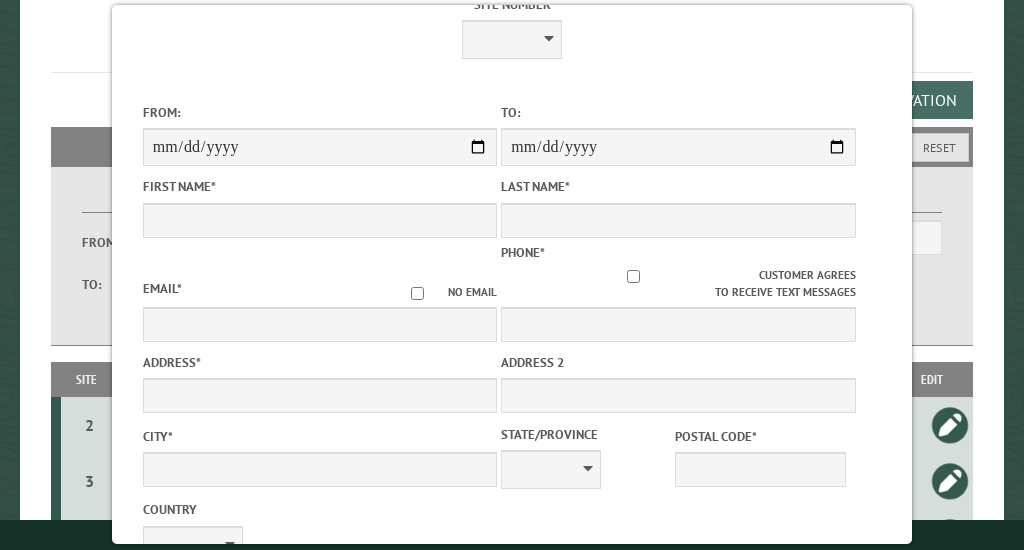 scroll, scrollTop: 108, scrollLeft: 0, axis: vertical 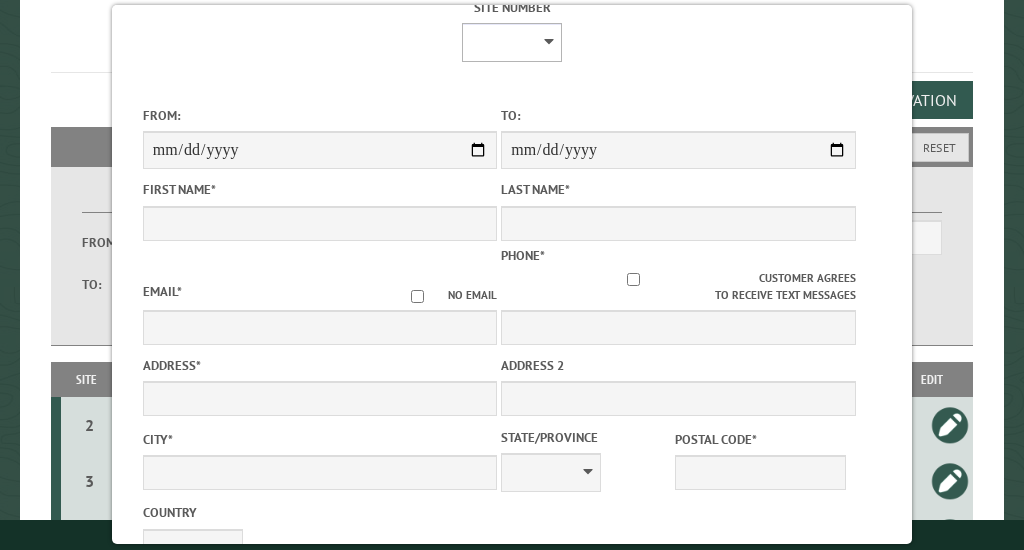 click on "* * * * * * * * * ** ** ** ** ** ** ** ** ** ** ** ** ** ** ** ***" at bounding box center [512, 42] 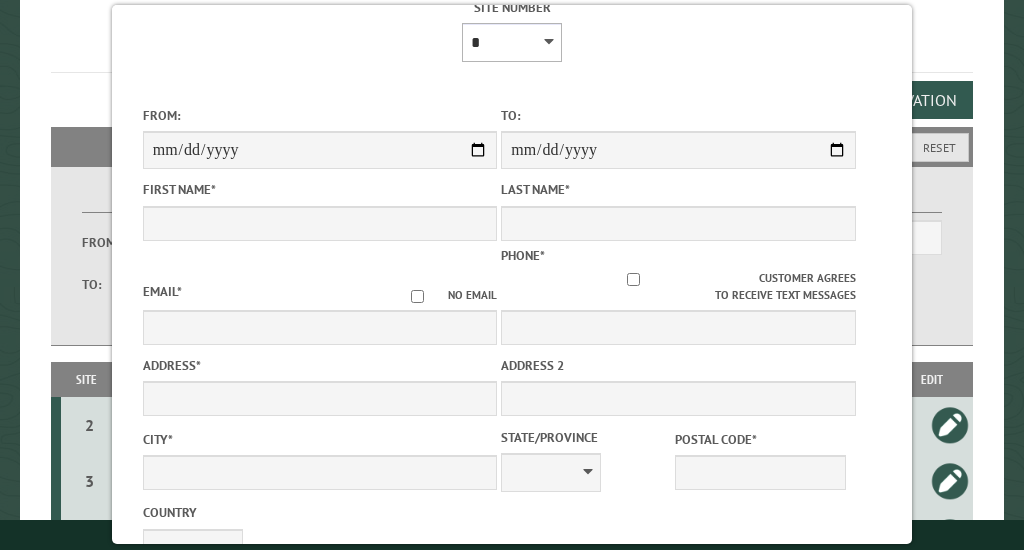 type on "****" 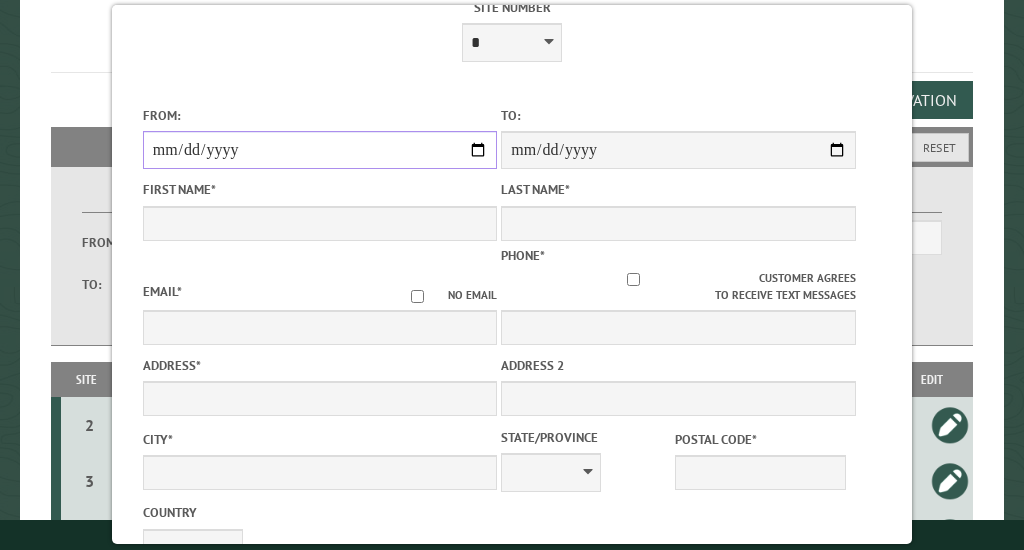 click on "From:" at bounding box center [320, 150] 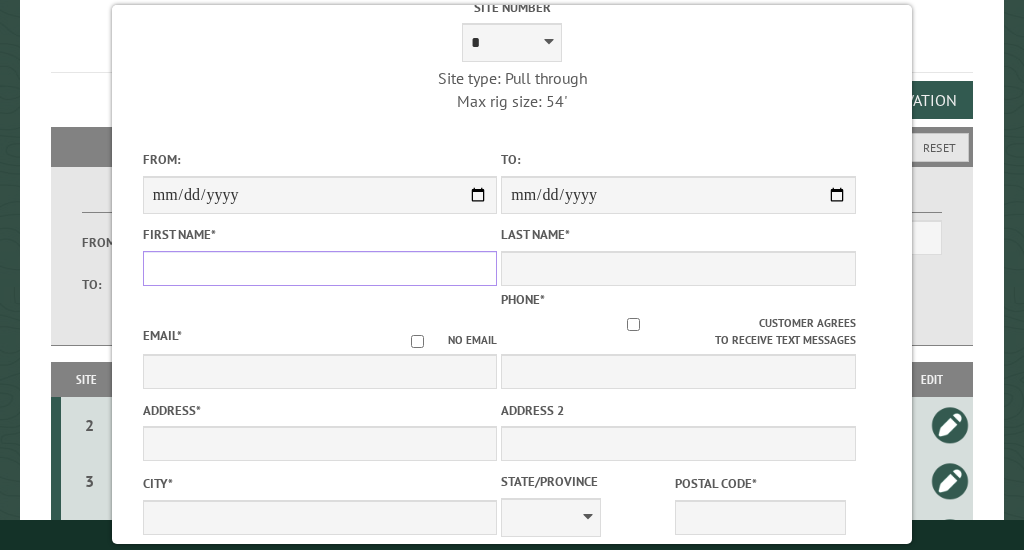click on "First Name *" at bounding box center [320, 268] 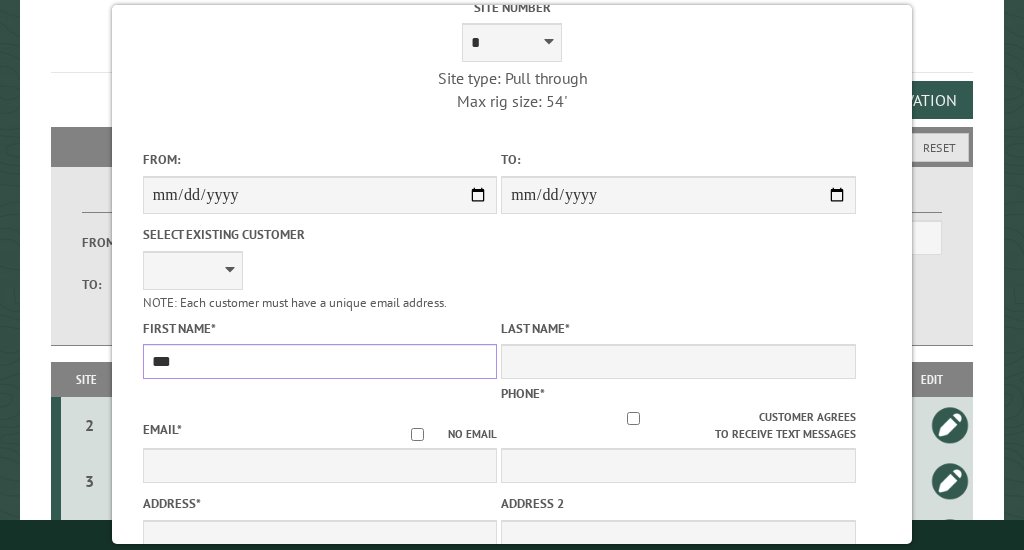 type on "***" 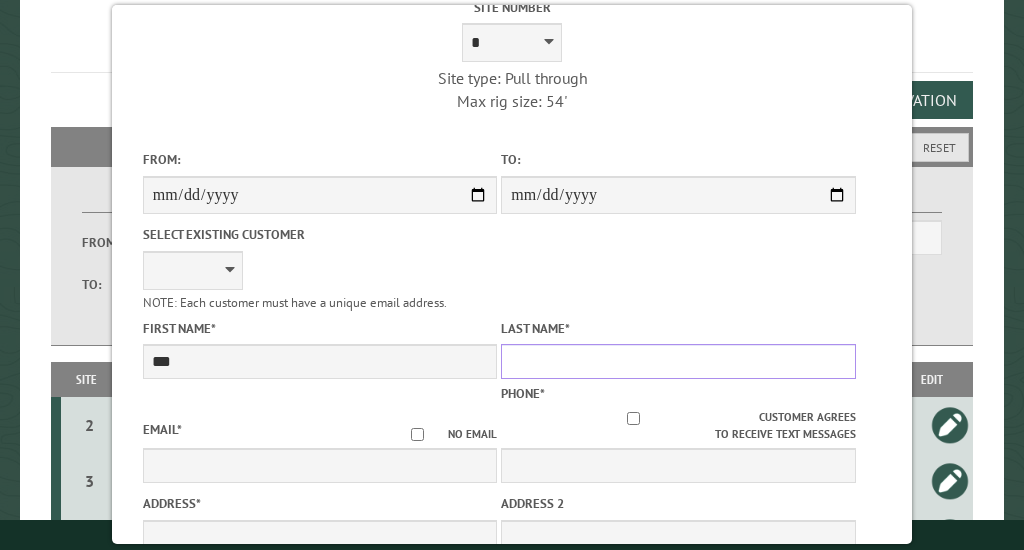 click on "Last Name *" at bounding box center (678, 361) 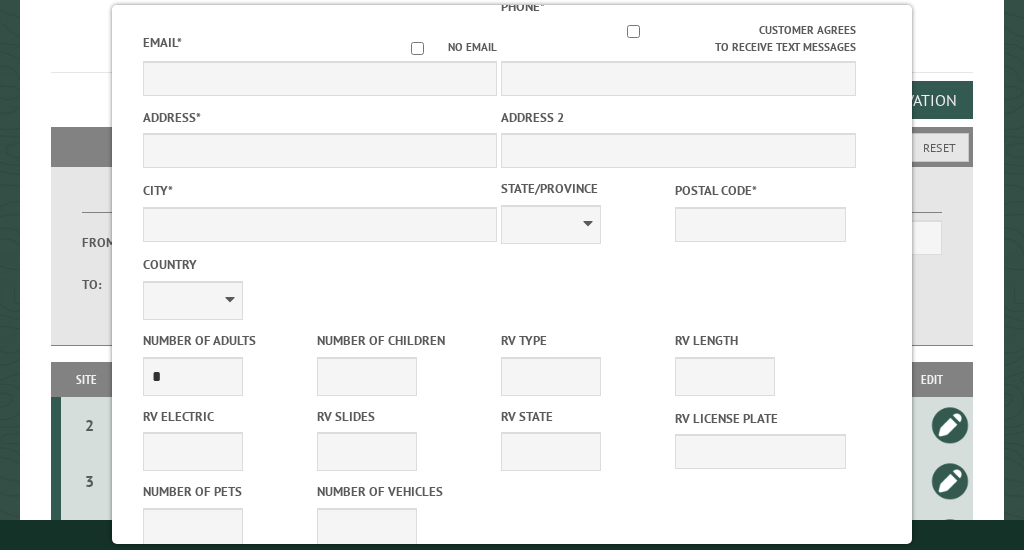 scroll, scrollTop: 404, scrollLeft: 0, axis: vertical 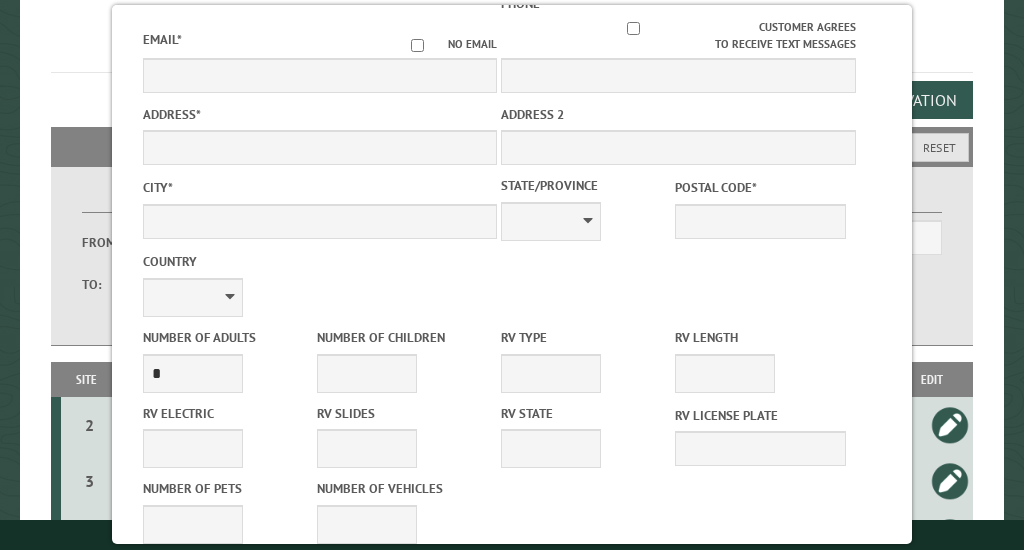 type on "********" 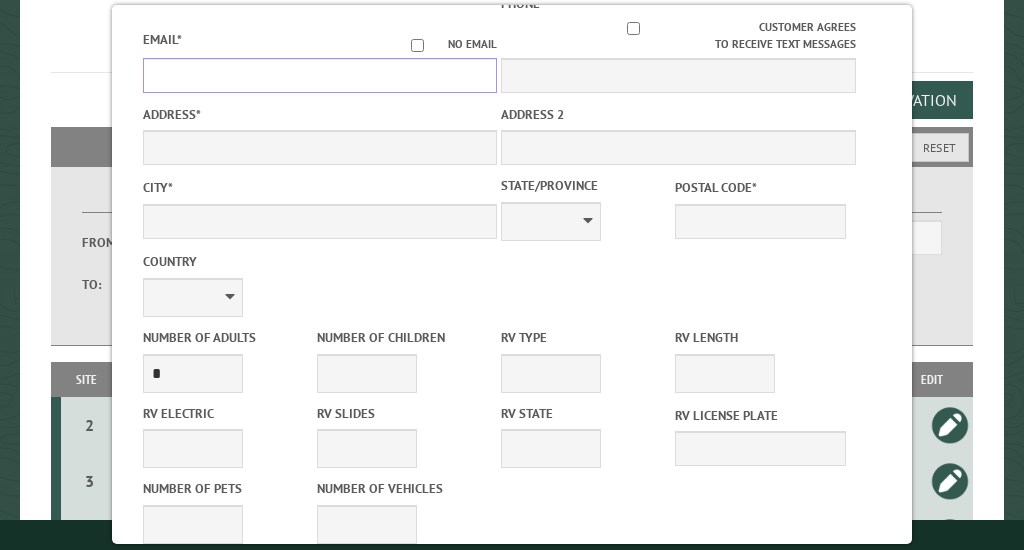 click on "Email *" at bounding box center (320, 75) 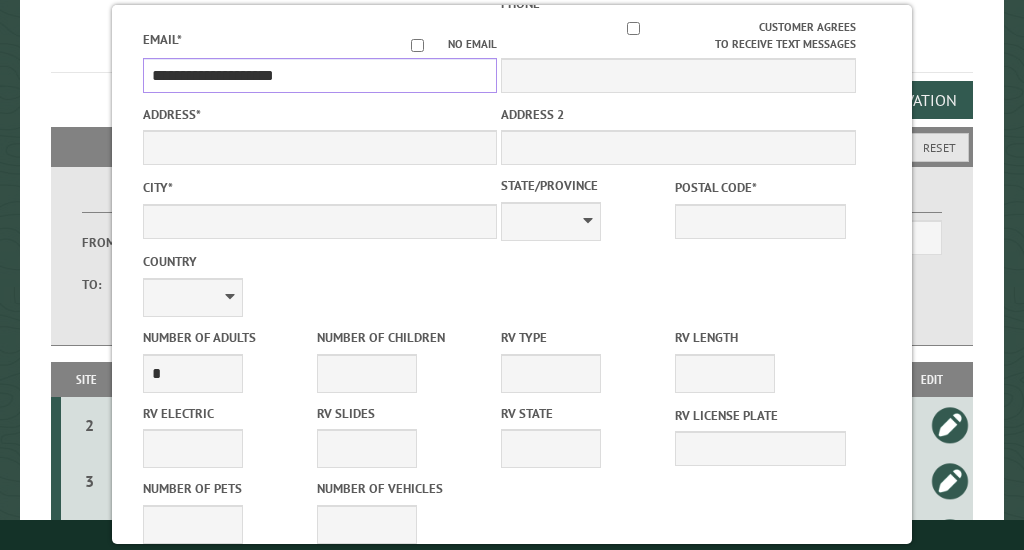 type on "**********" 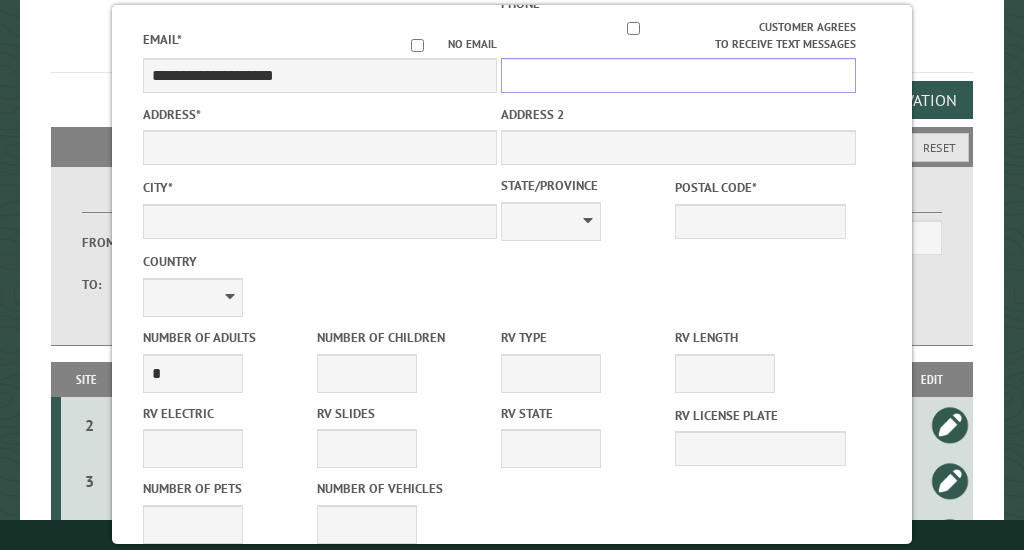 click on "Phone *" at bounding box center [678, 75] 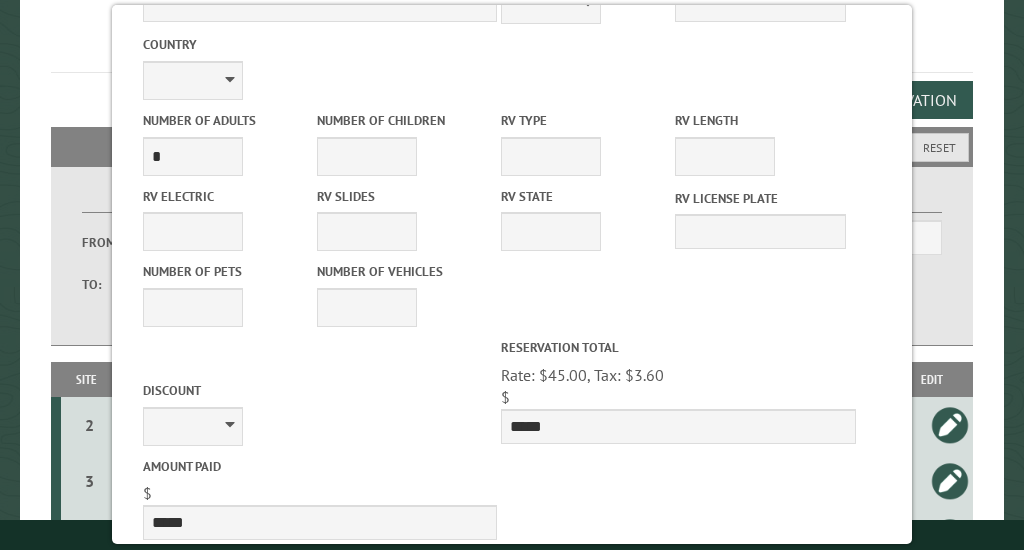 scroll, scrollTop: 626, scrollLeft: 0, axis: vertical 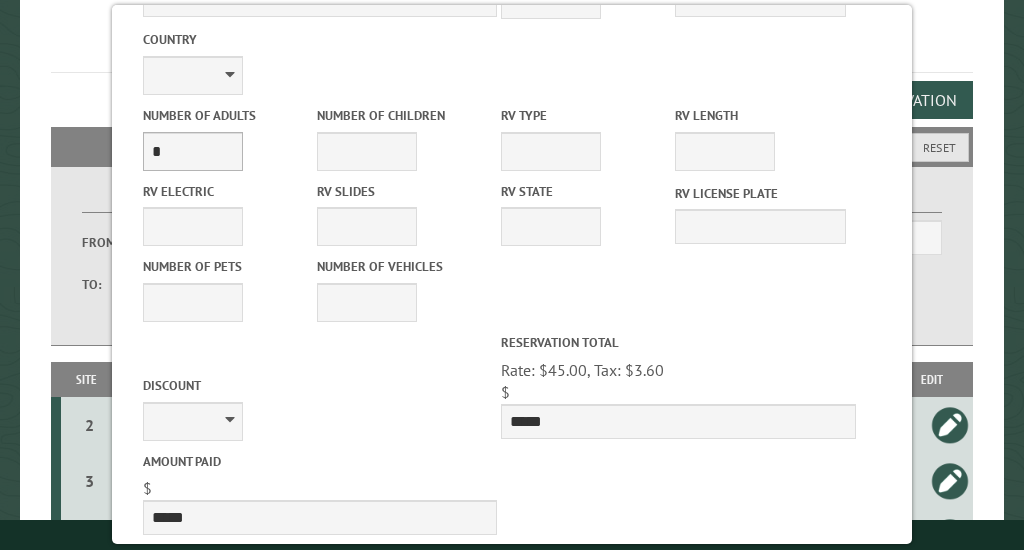 type on "**********" 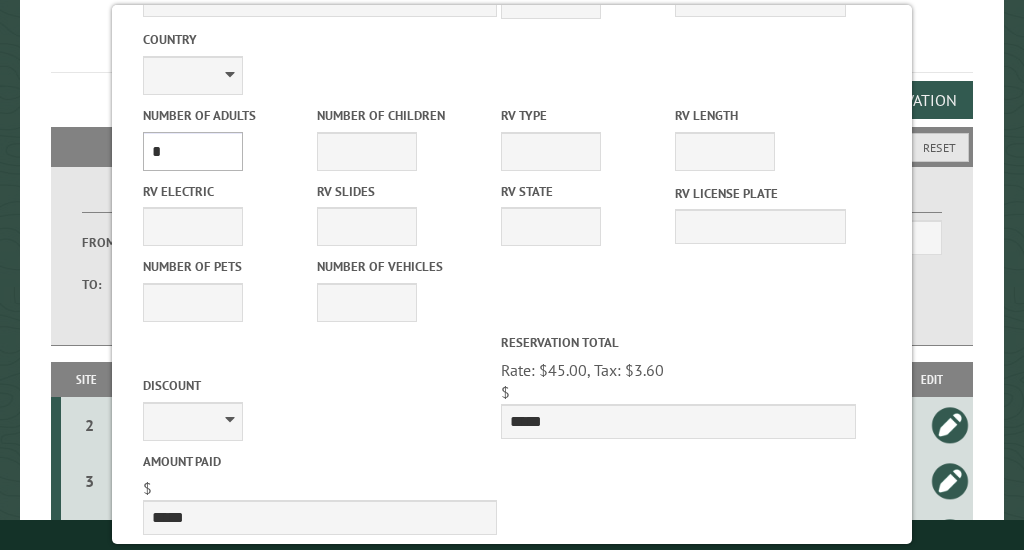 click on "* * * * * * * * * * **" at bounding box center [193, 151] 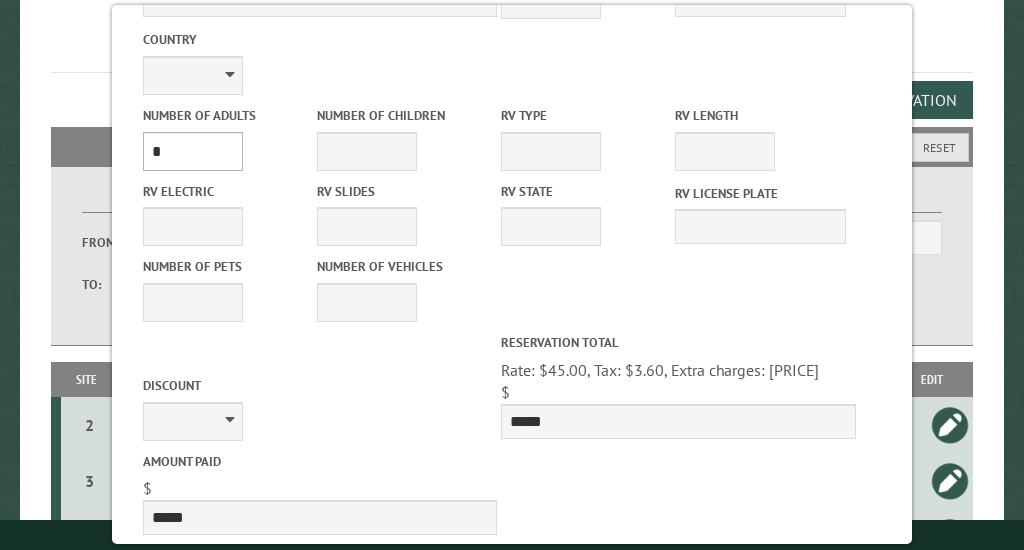 click on "* * * * * * * * * * **" at bounding box center [193, 151] 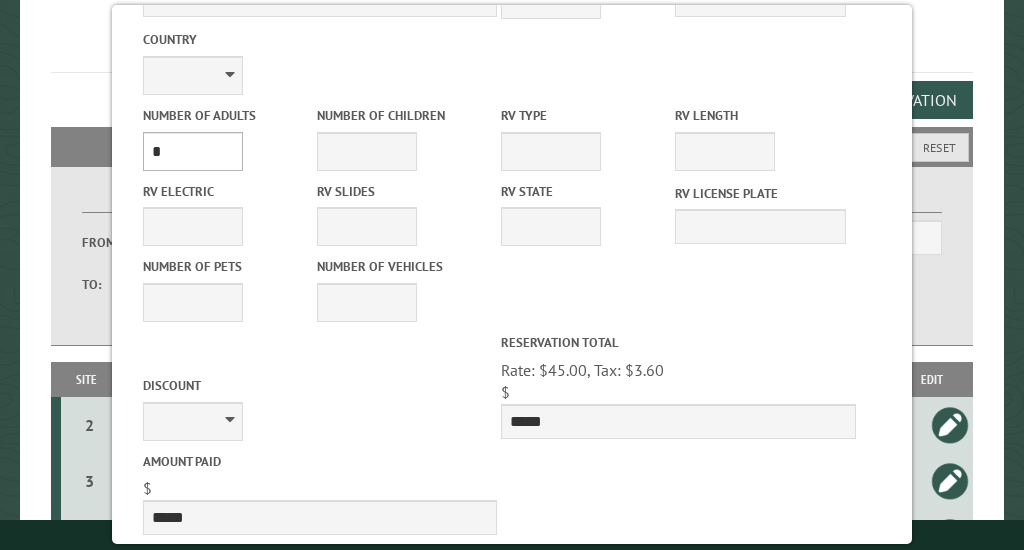 scroll, scrollTop: 786, scrollLeft: 0, axis: vertical 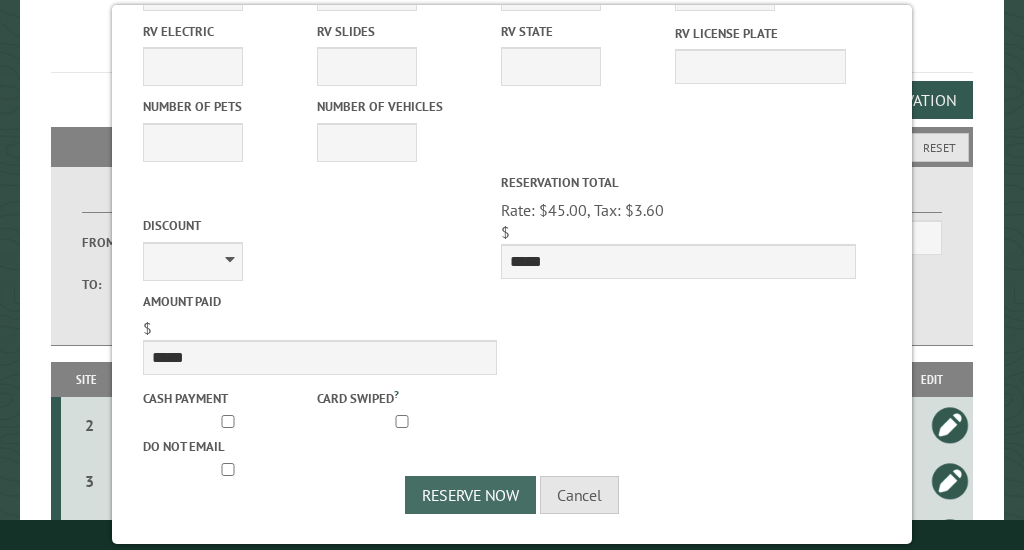 click on "Reserve Now" at bounding box center (470, 495) 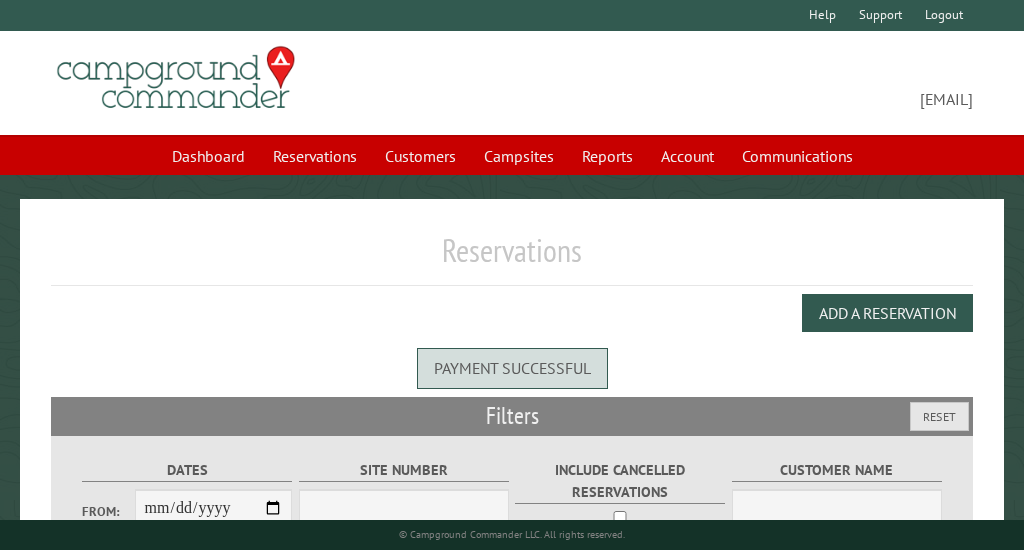 scroll, scrollTop: 0, scrollLeft: 0, axis: both 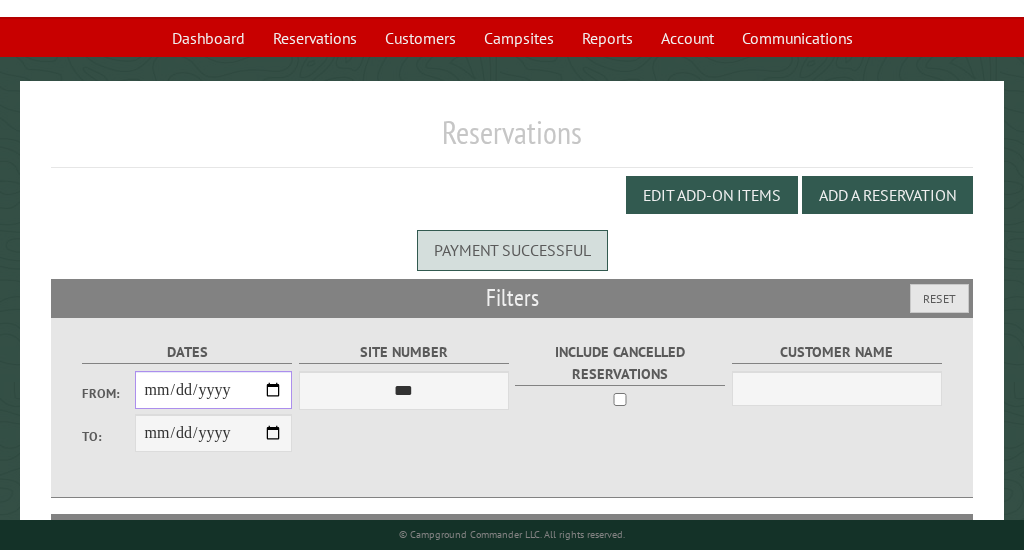click on "From:" at bounding box center [214, 390] 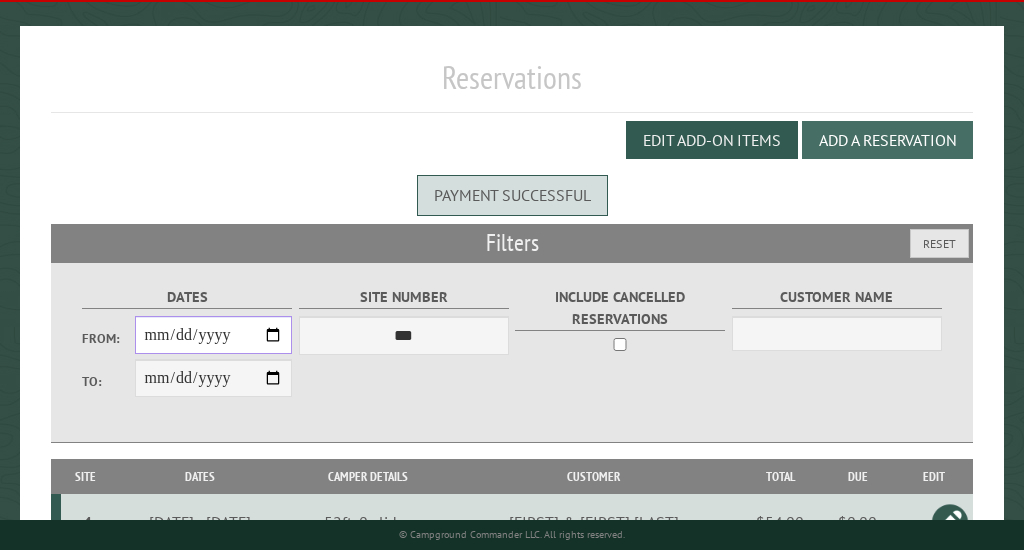 scroll, scrollTop: 172, scrollLeft: 0, axis: vertical 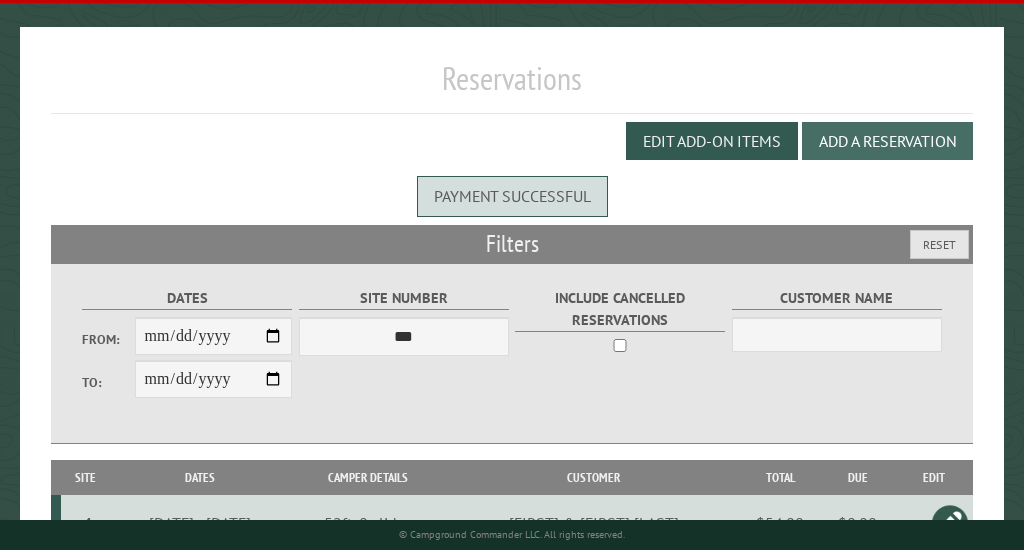 click on "Add a Reservation" at bounding box center [887, 141] 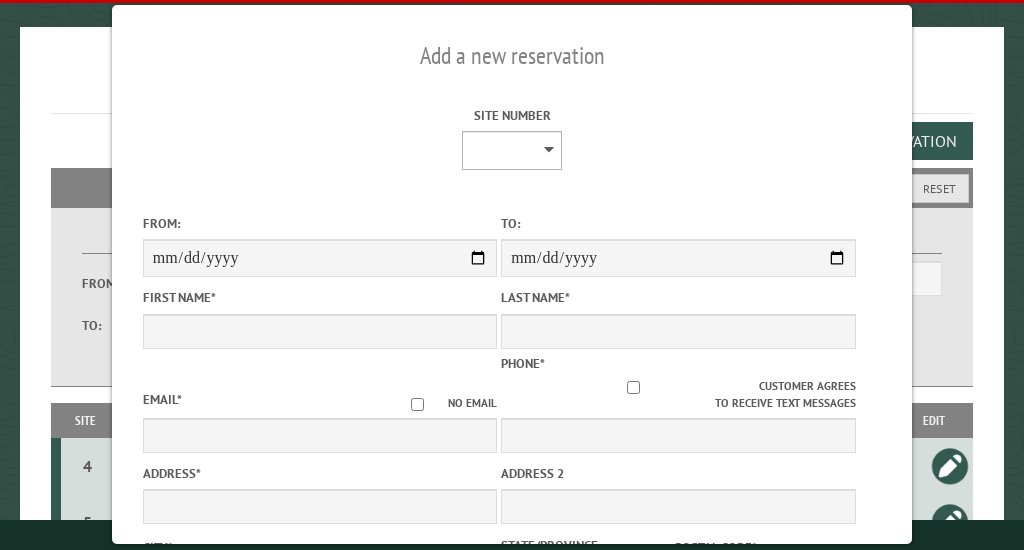 click on "* * * * * * * * * ** ** ** ** ** ** ** ** ** ** ** ** ** ** ** ***" at bounding box center (512, 150) 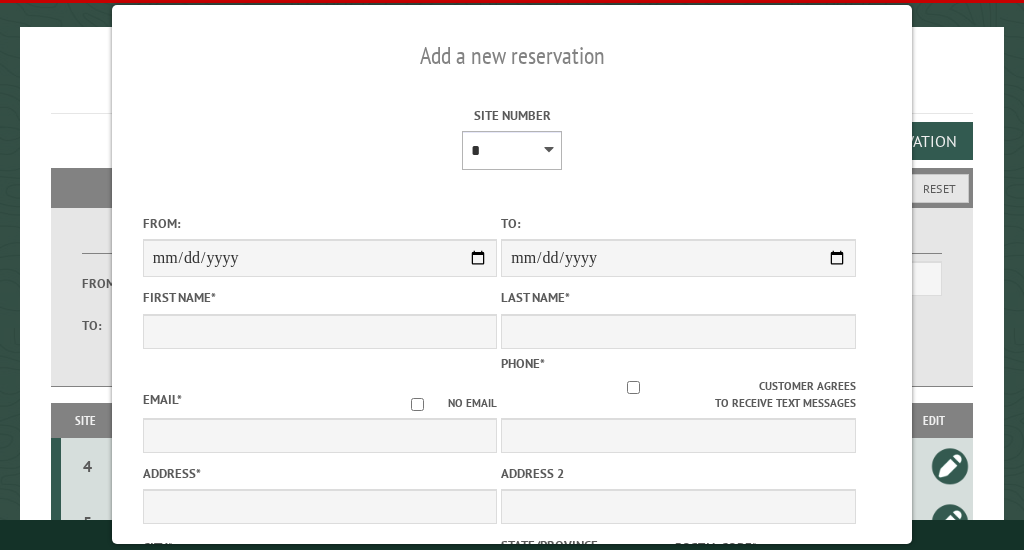 type on "****" 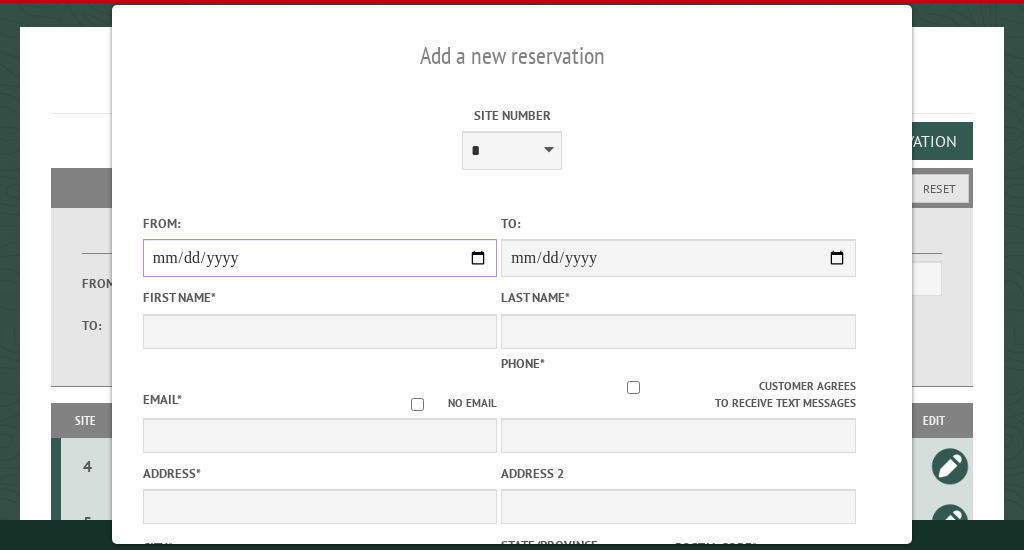 click on "From:" at bounding box center [320, 258] 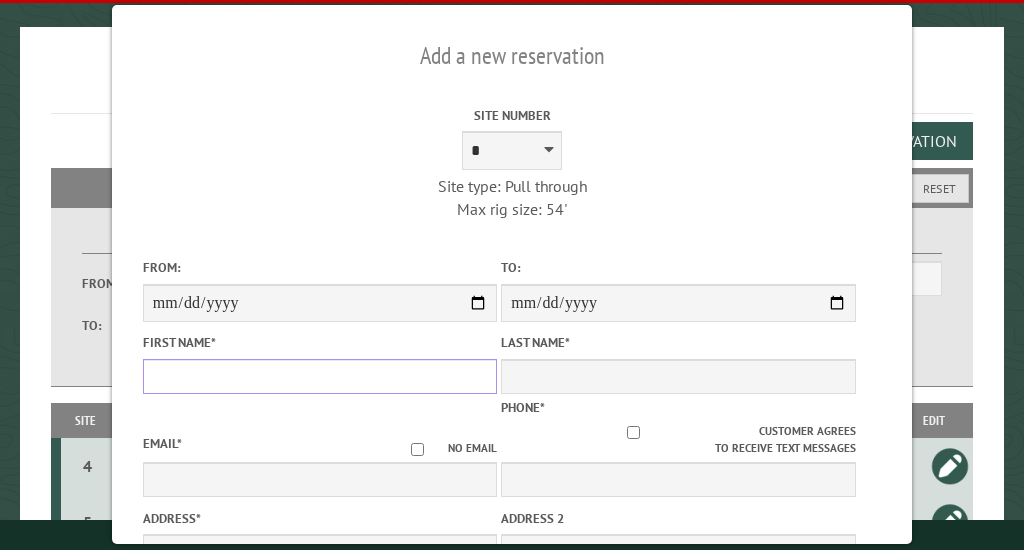 click on "First Name *" at bounding box center (320, 376) 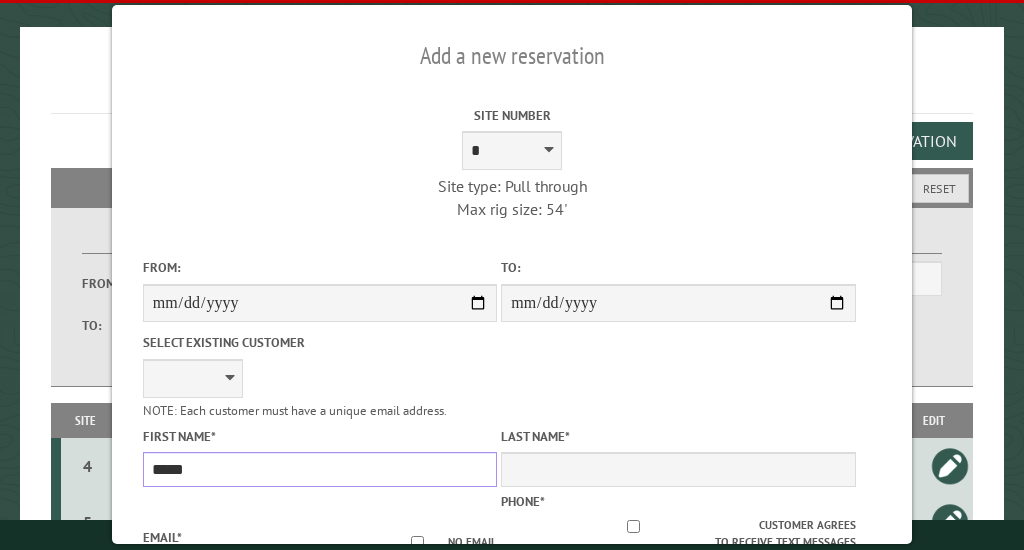 type on "*****" 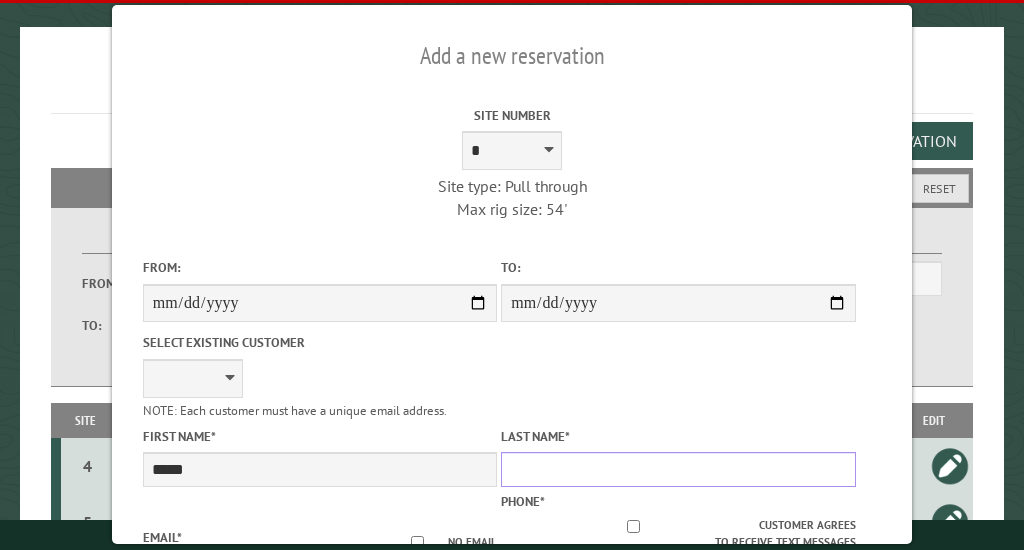 click on "Last Name *" at bounding box center [678, 469] 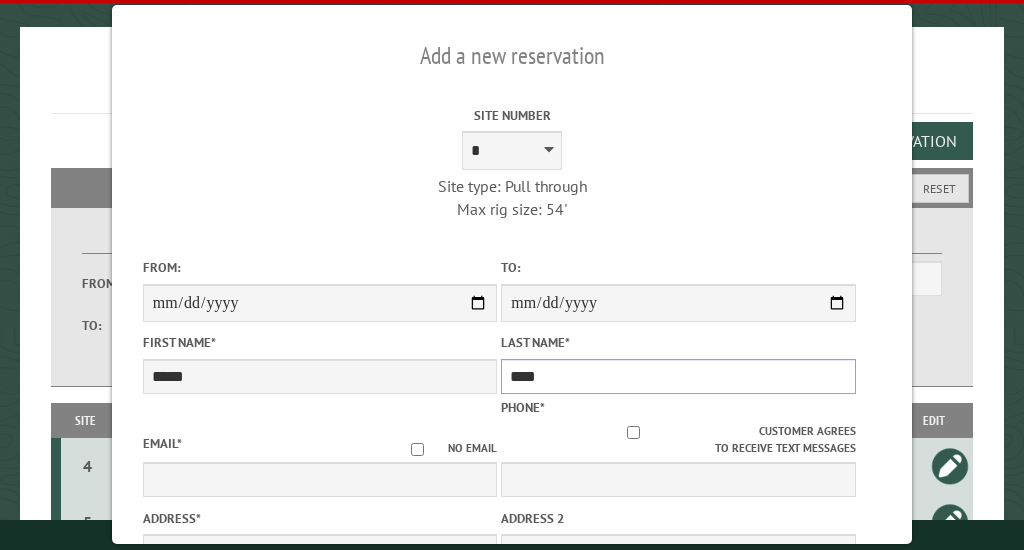 type on "****" 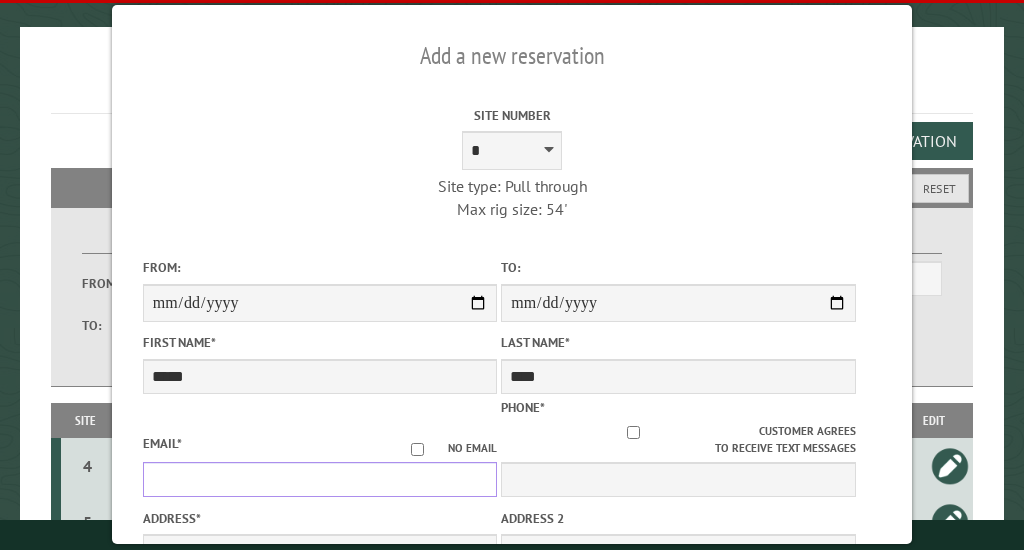 click on "Email *" at bounding box center (320, 479) 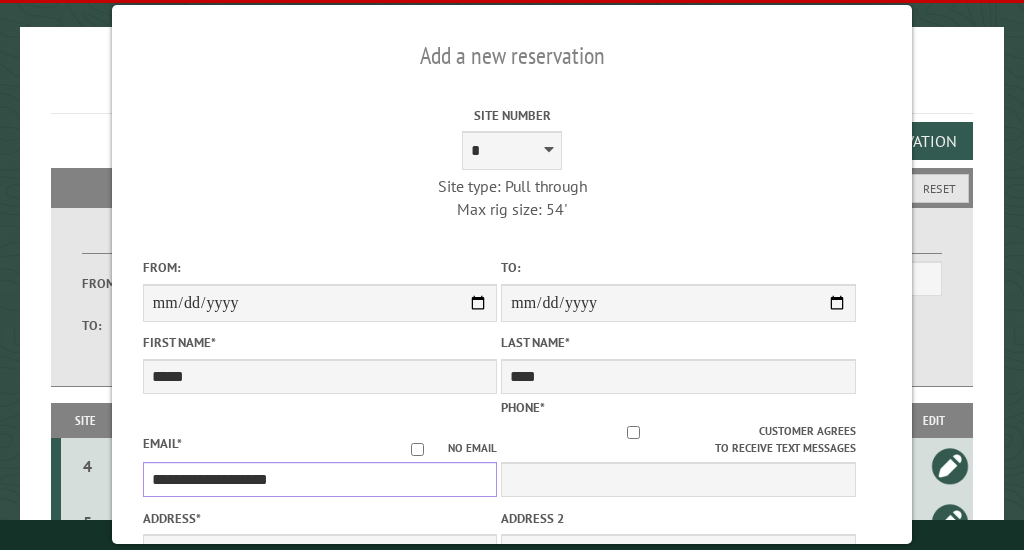 type on "**********" 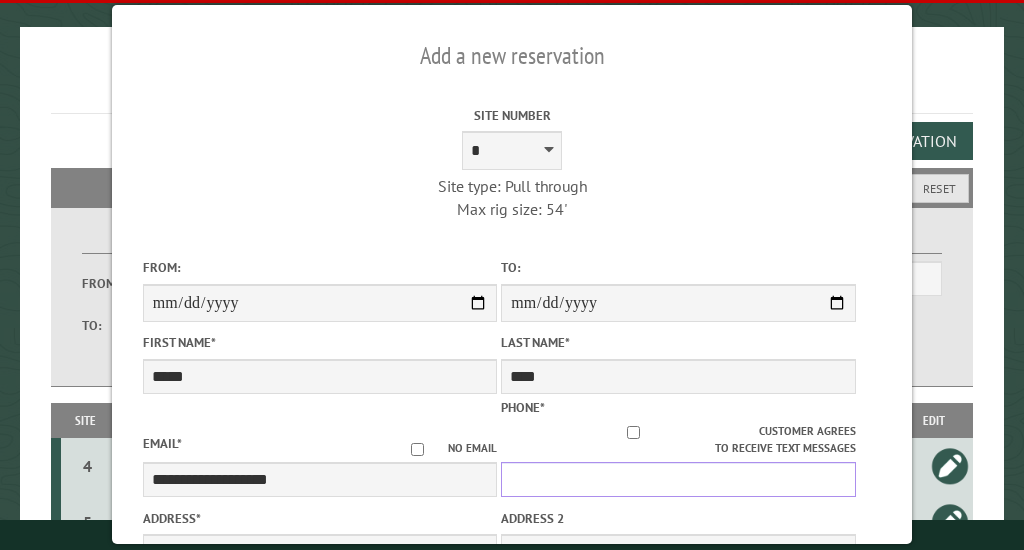 click on "Phone *" at bounding box center [678, 479] 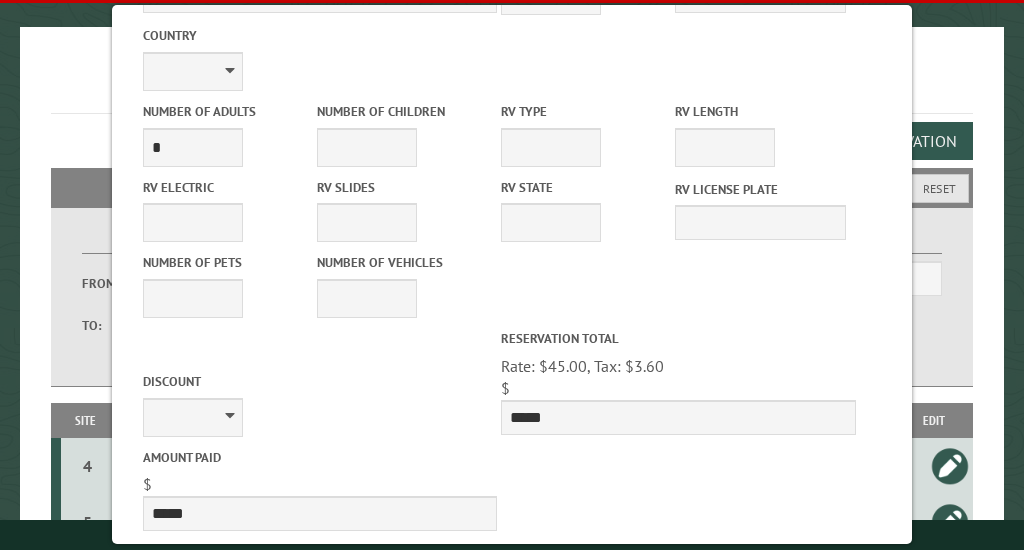 scroll, scrollTop: 635, scrollLeft: 0, axis: vertical 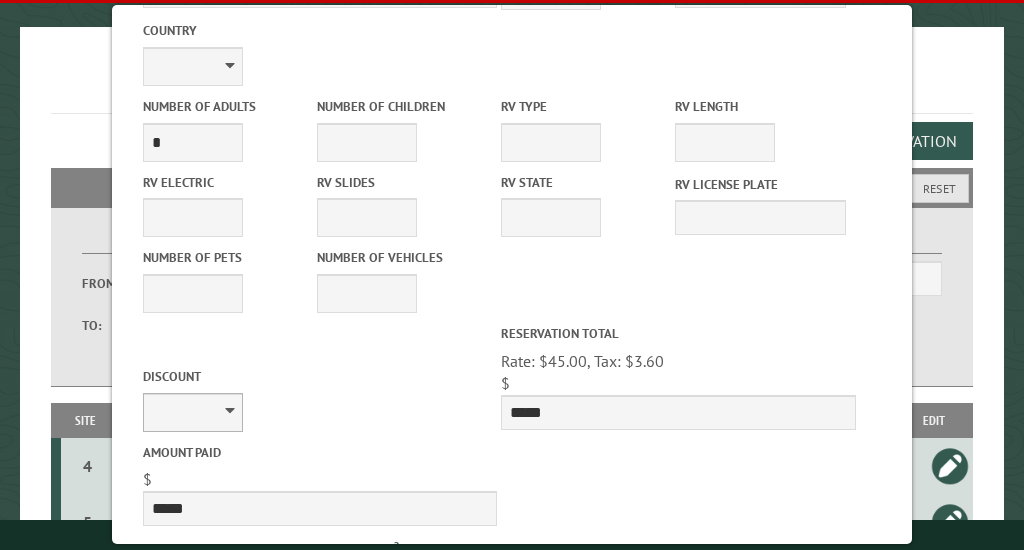 type on "**********" 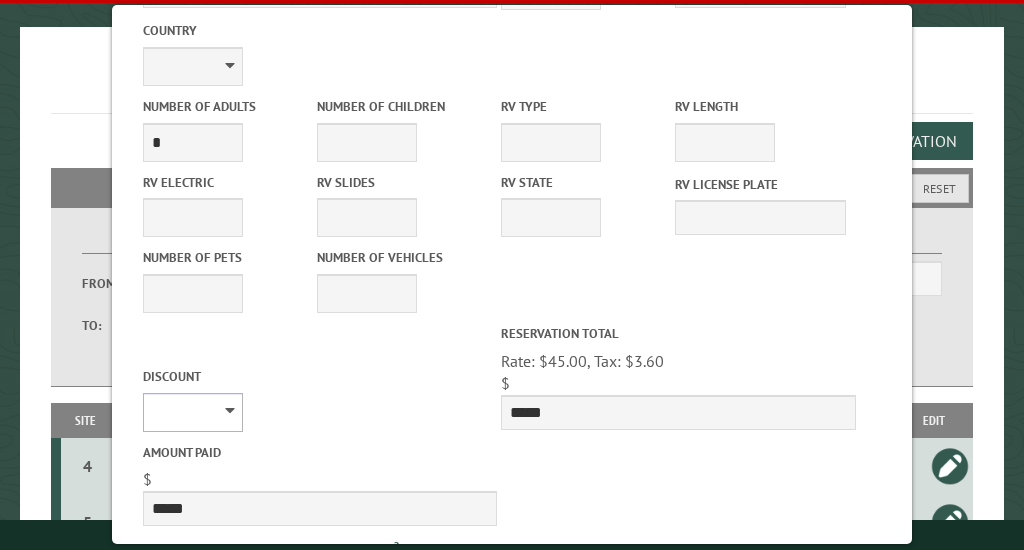 click on "**********" at bounding box center [193, 412] 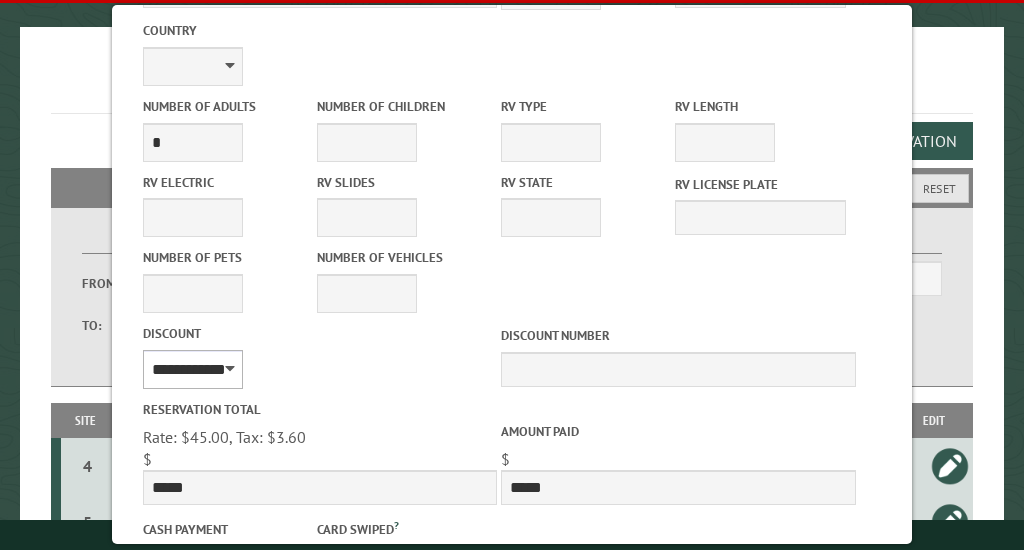 type on "*****" 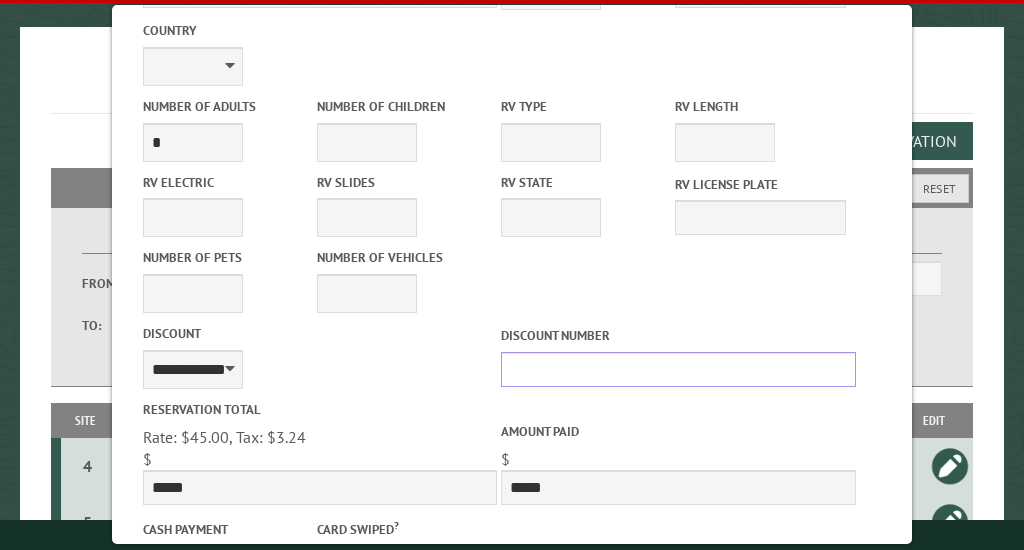 click on "Discount Number" at bounding box center (678, 369) 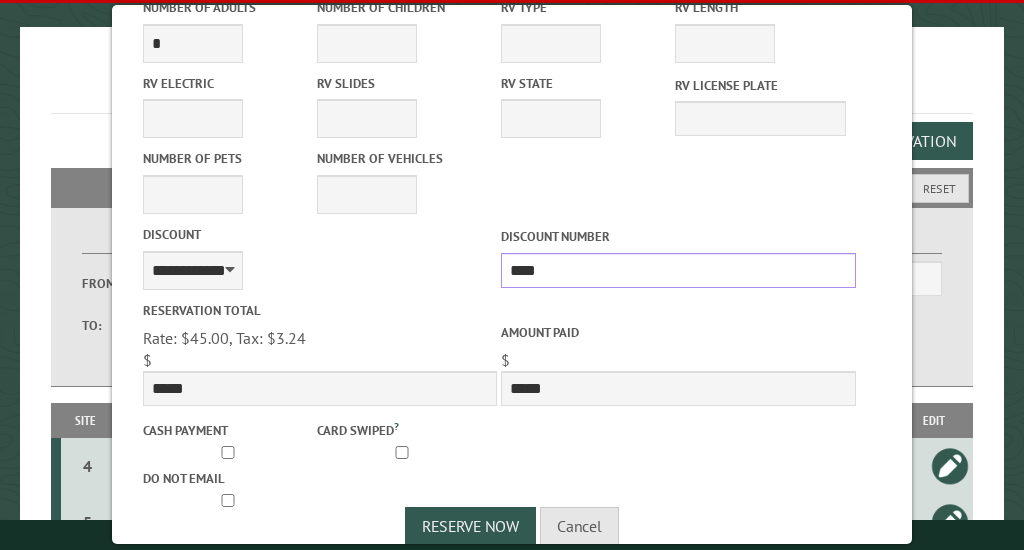 scroll, scrollTop: 763, scrollLeft: 0, axis: vertical 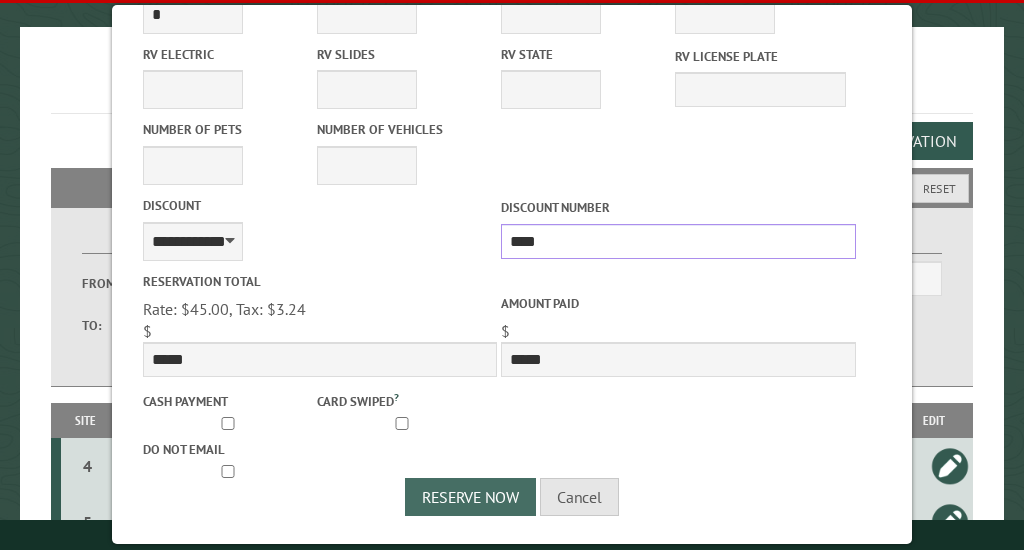 type on "****" 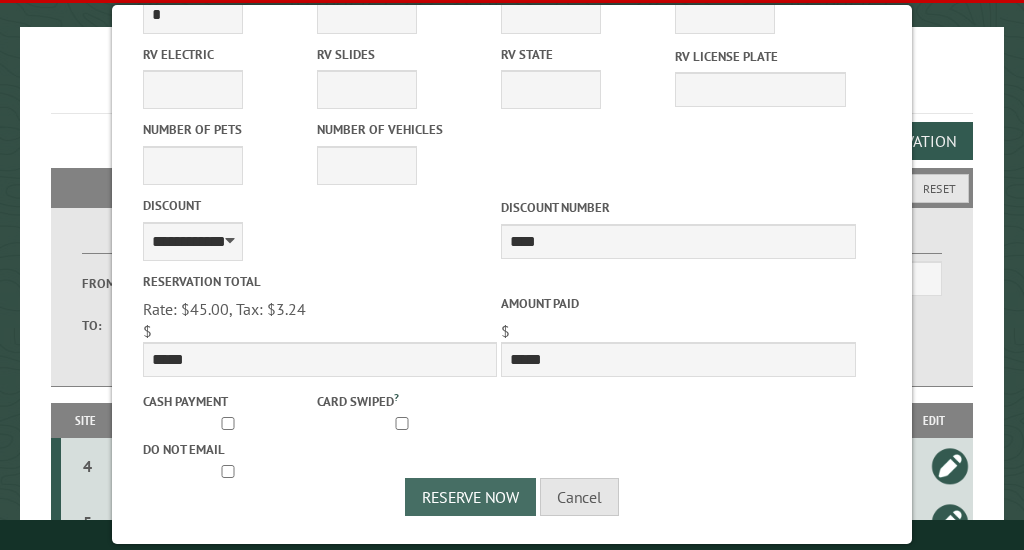 click on "Reserve Now" at bounding box center [470, 497] 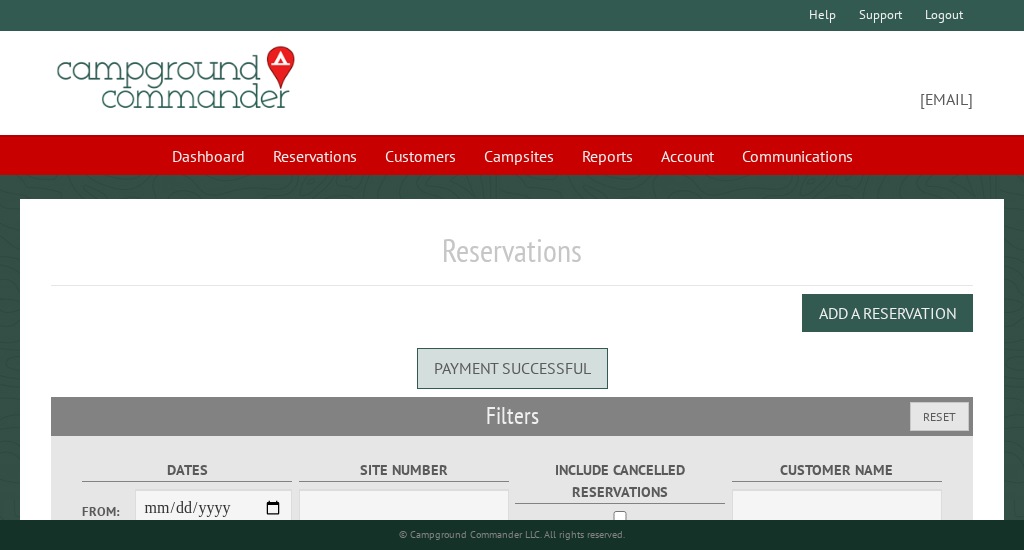 scroll, scrollTop: 0, scrollLeft: 0, axis: both 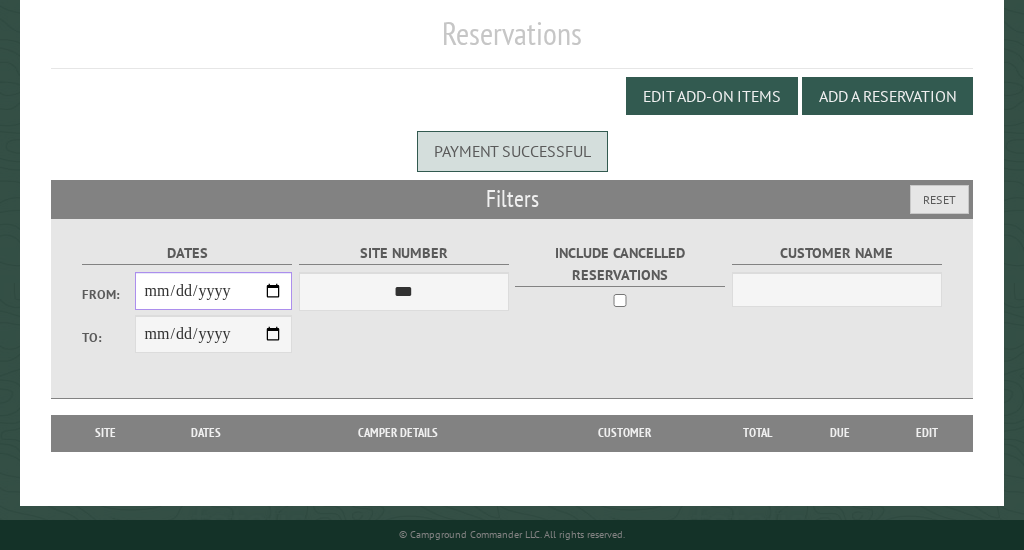 click on "From:" at bounding box center [214, 291] 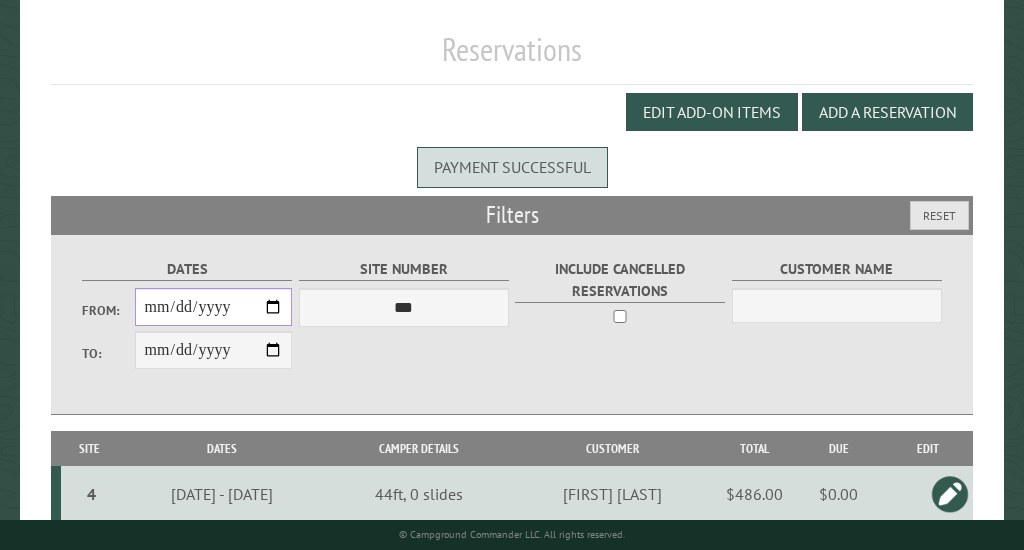 scroll, scrollTop: 0, scrollLeft: 0, axis: both 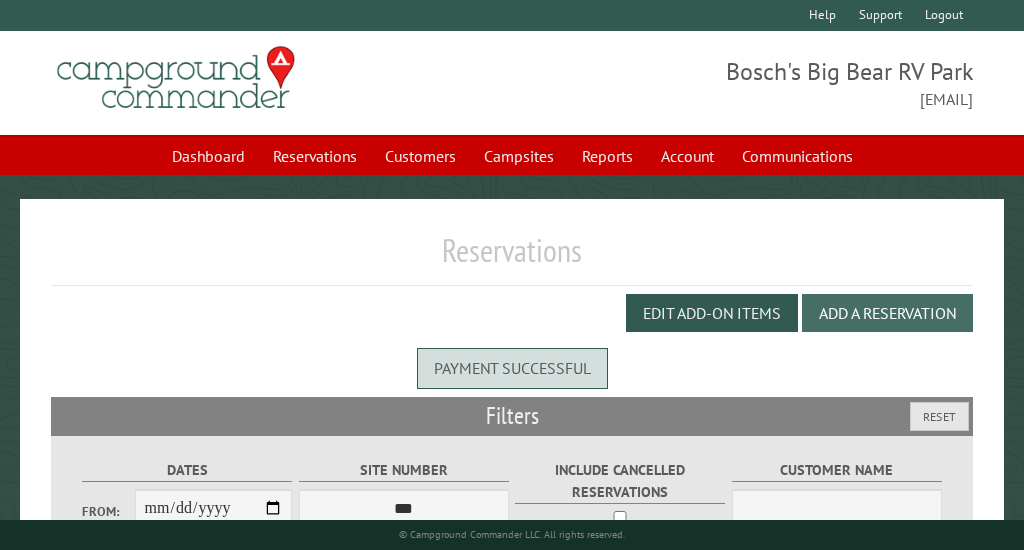 click on "Add a Reservation" at bounding box center [887, 313] 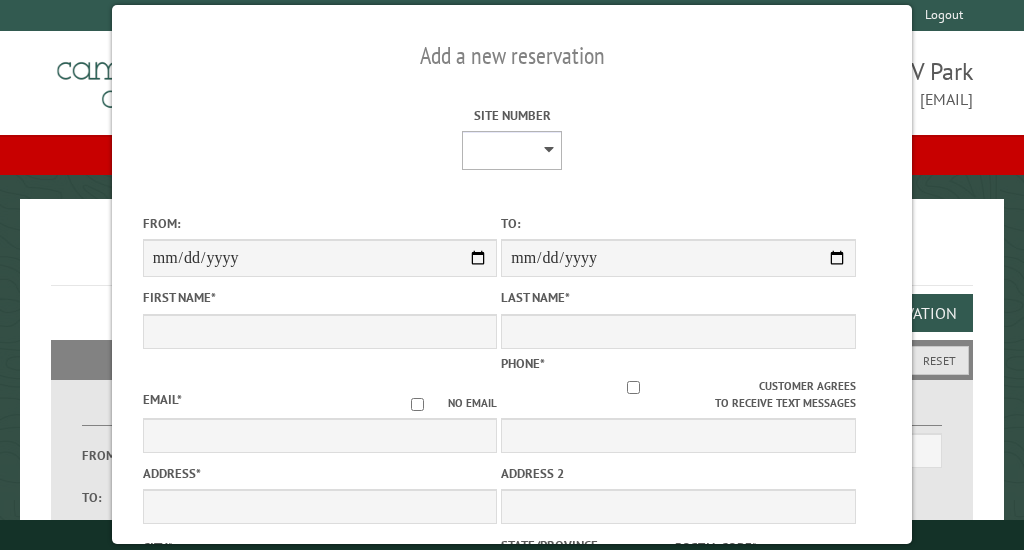 click on "* * * * * * * * * ** ** ** ** ** ** ** ** ** ** ** ** ** ** ** ***" at bounding box center [512, 150] 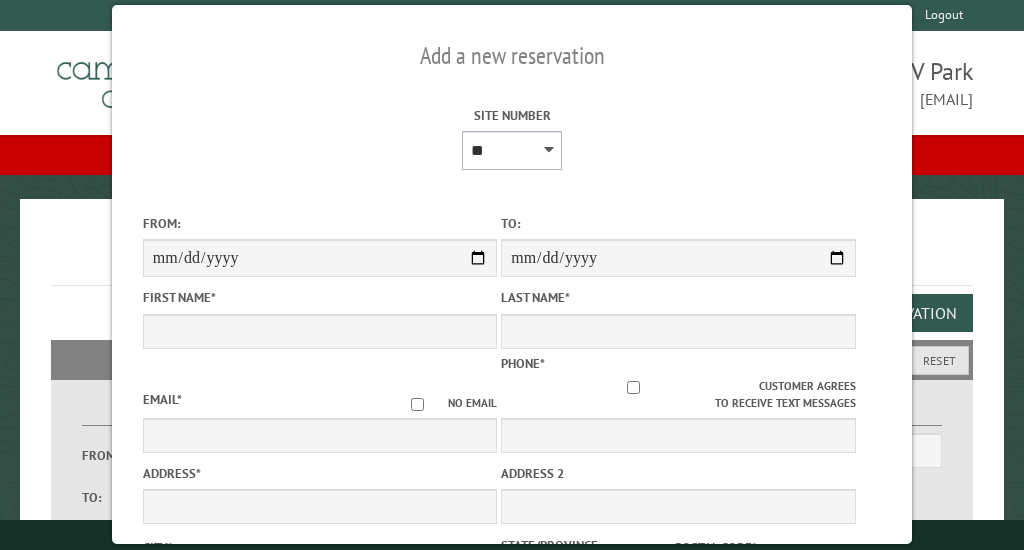 type on "****" 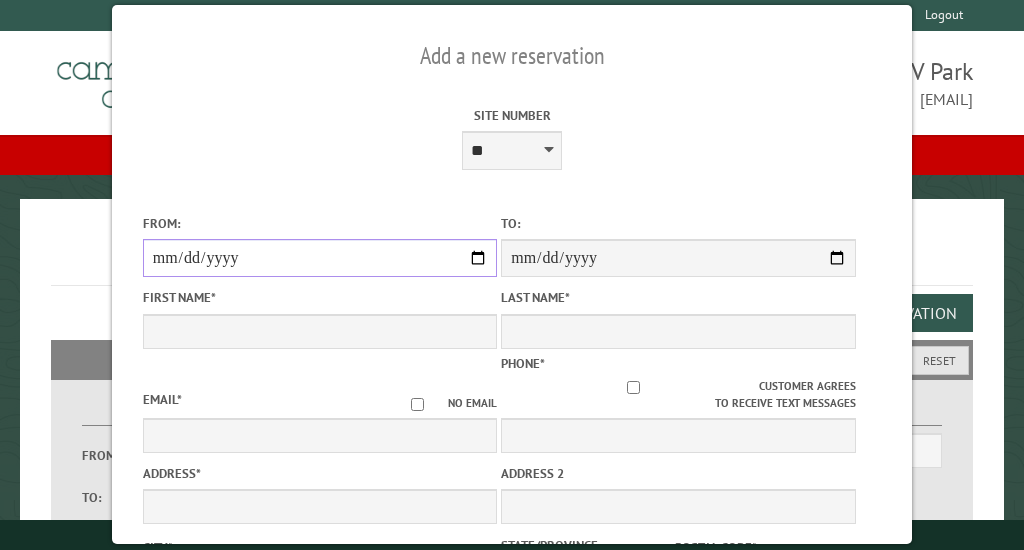 click on "From:" at bounding box center (320, 258) 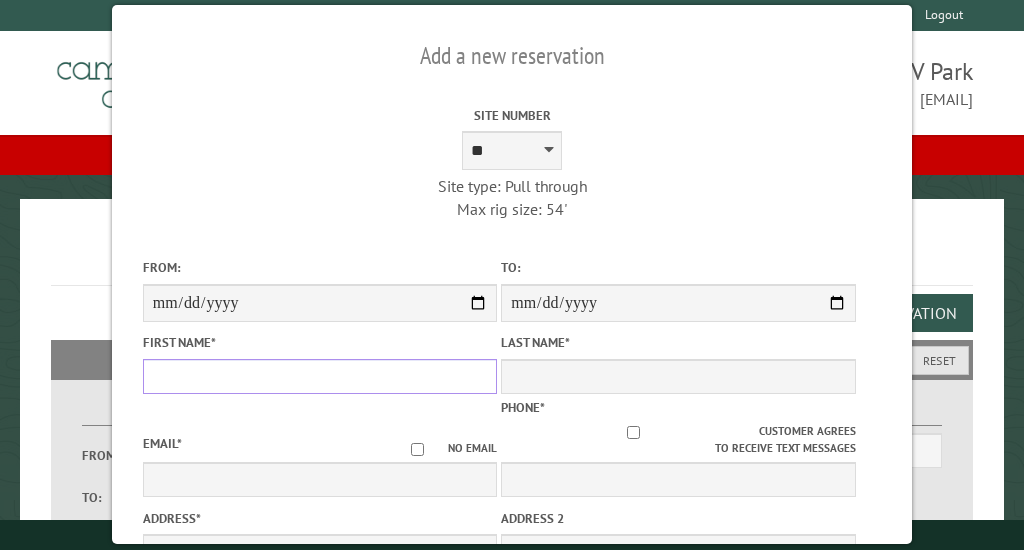 click on "First Name *" at bounding box center [320, 376] 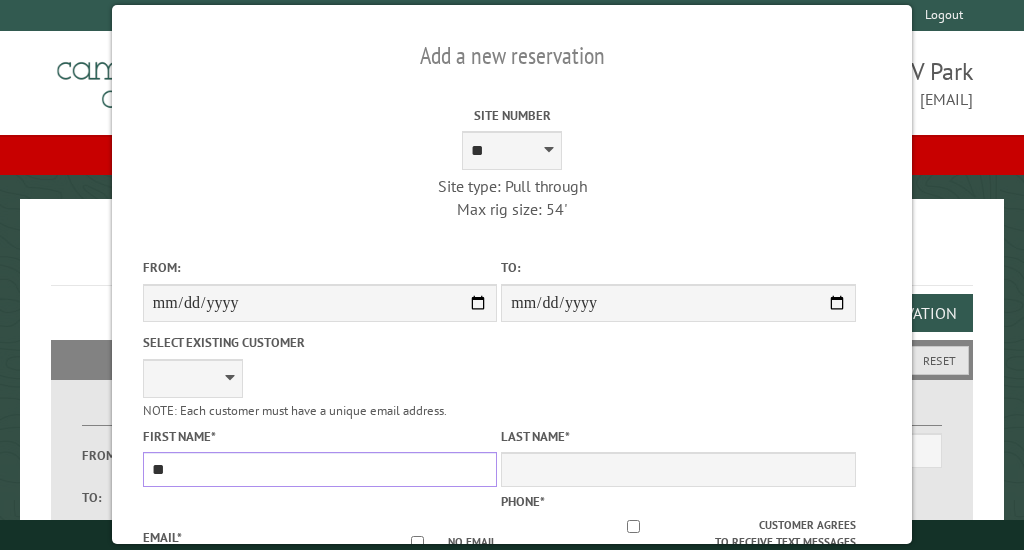 type on "*****" 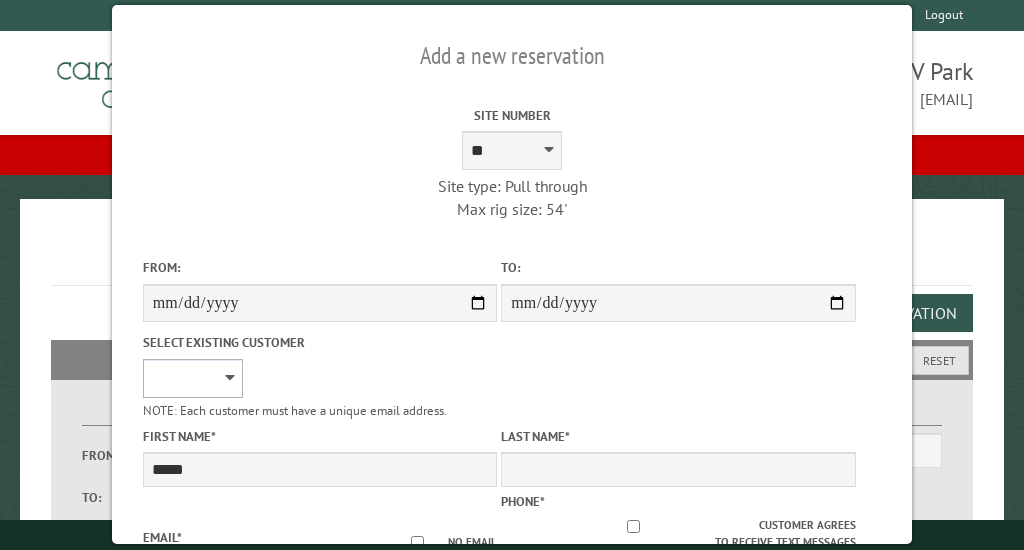 click on "**********" at bounding box center (193, 378) 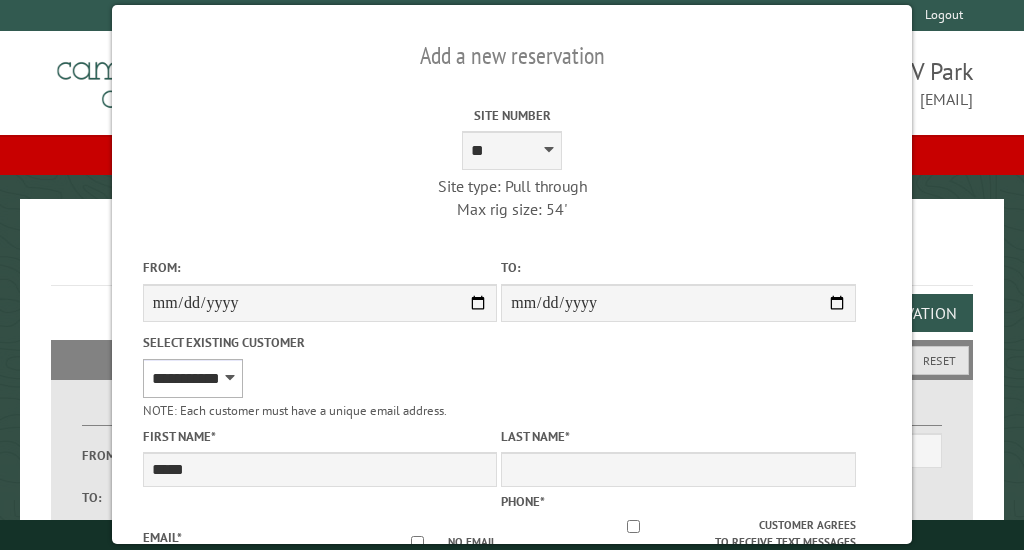 type on "****" 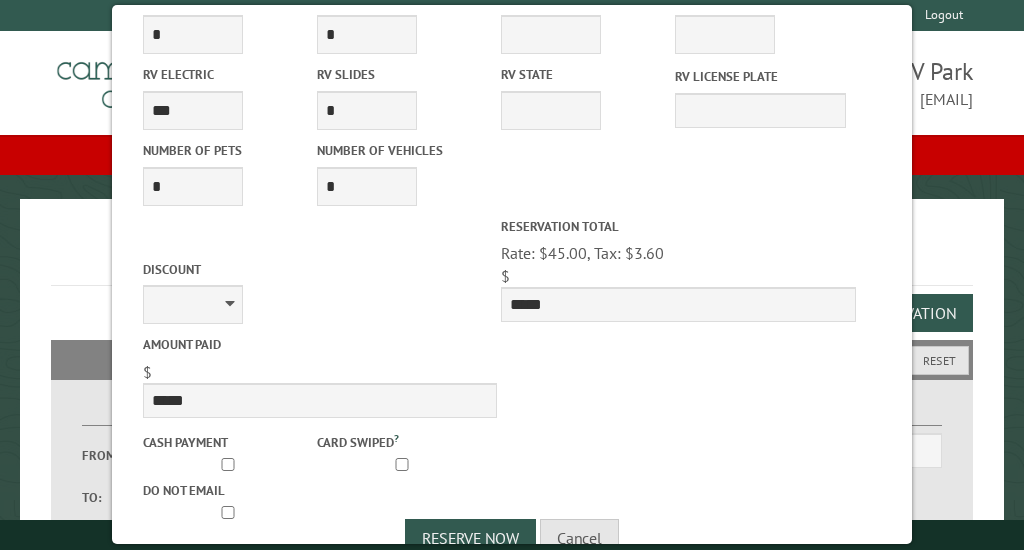 scroll, scrollTop: 844, scrollLeft: 0, axis: vertical 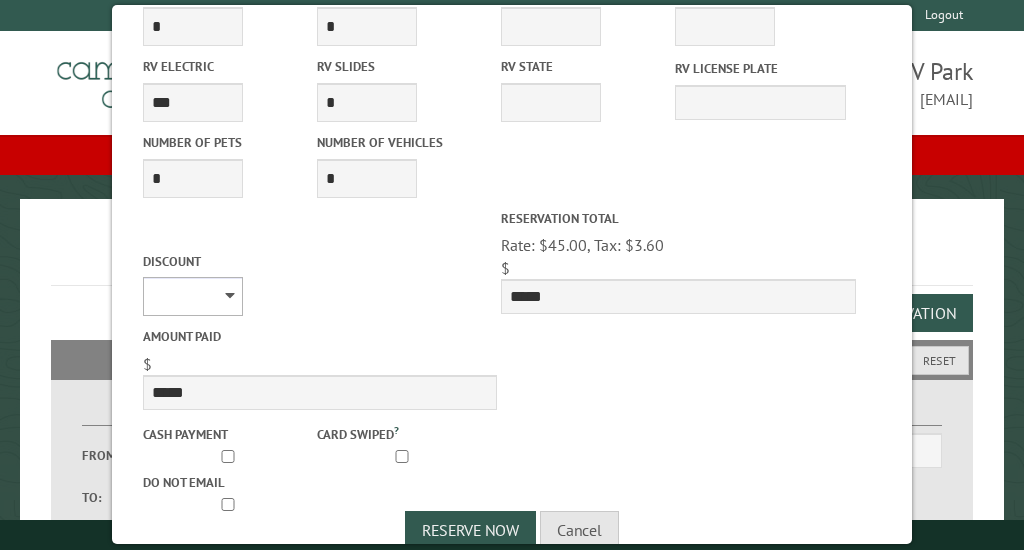 click on "**********" at bounding box center (193, 296) 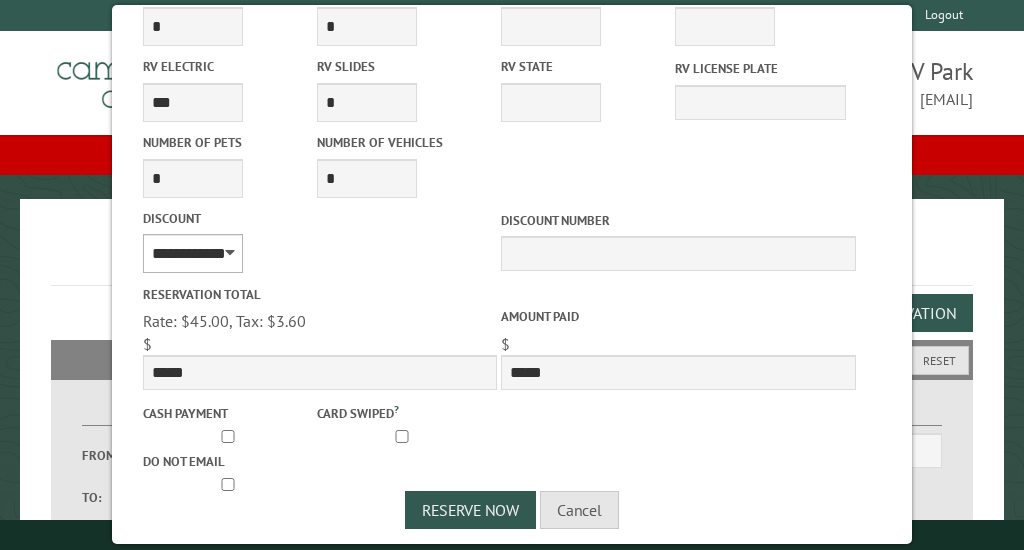 type on "*****" 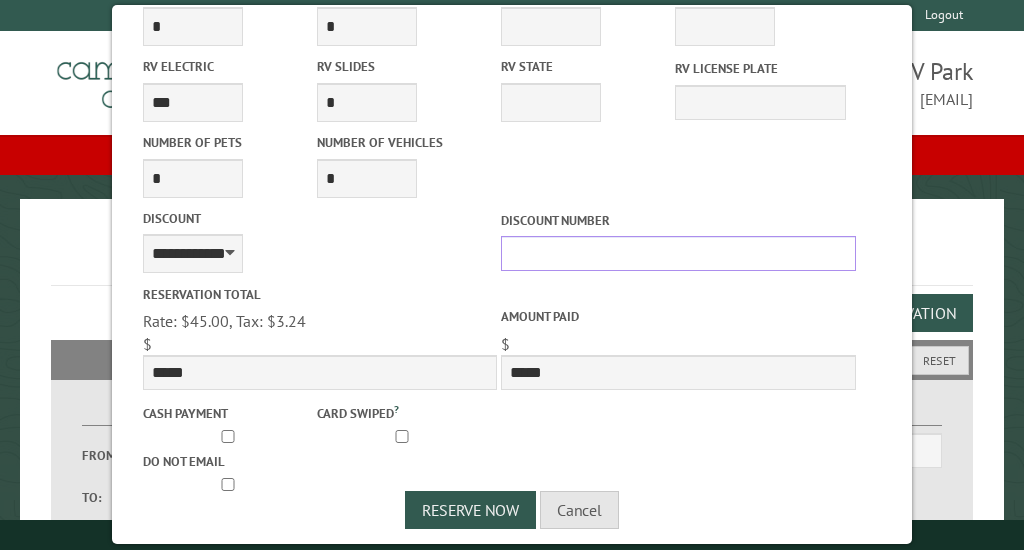 click on "Discount Number" at bounding box center (678, 253) 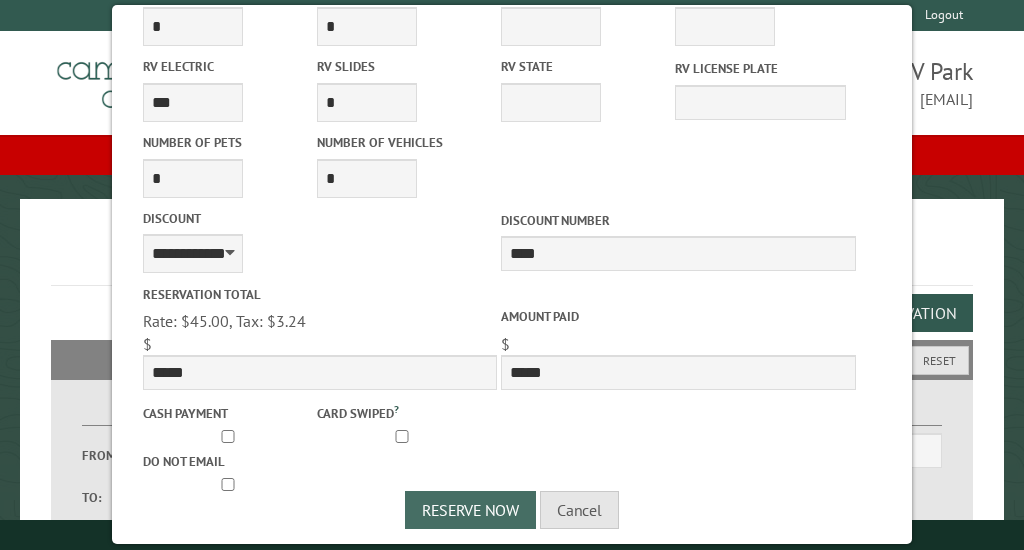 click on "Reserve Now" at bounding box center [470, 510] 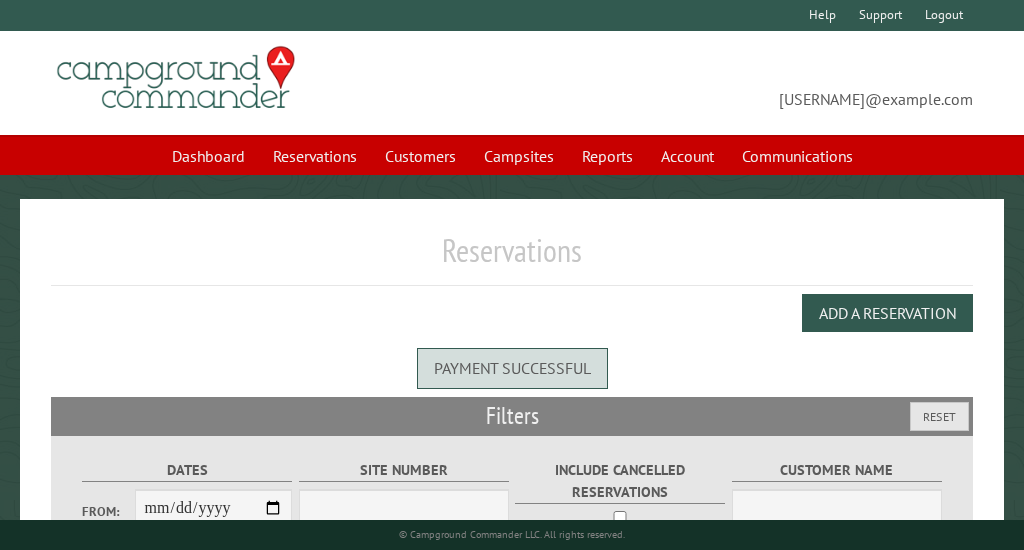scroll, scrollTop: 0, scrollLeft: 0, axis: both 